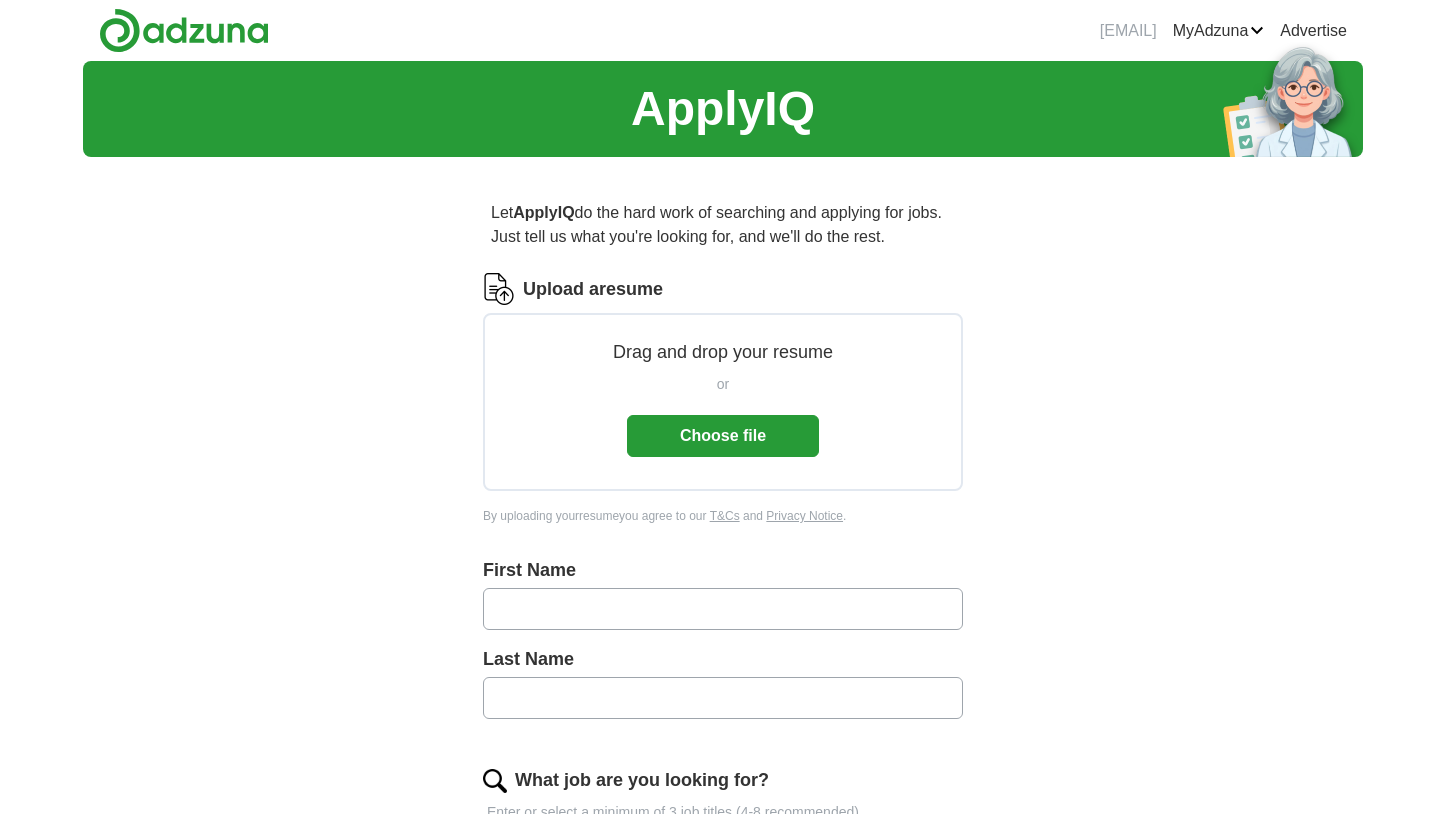 scroll, scrollTop: 0, scrollLeft: 0, axis: both 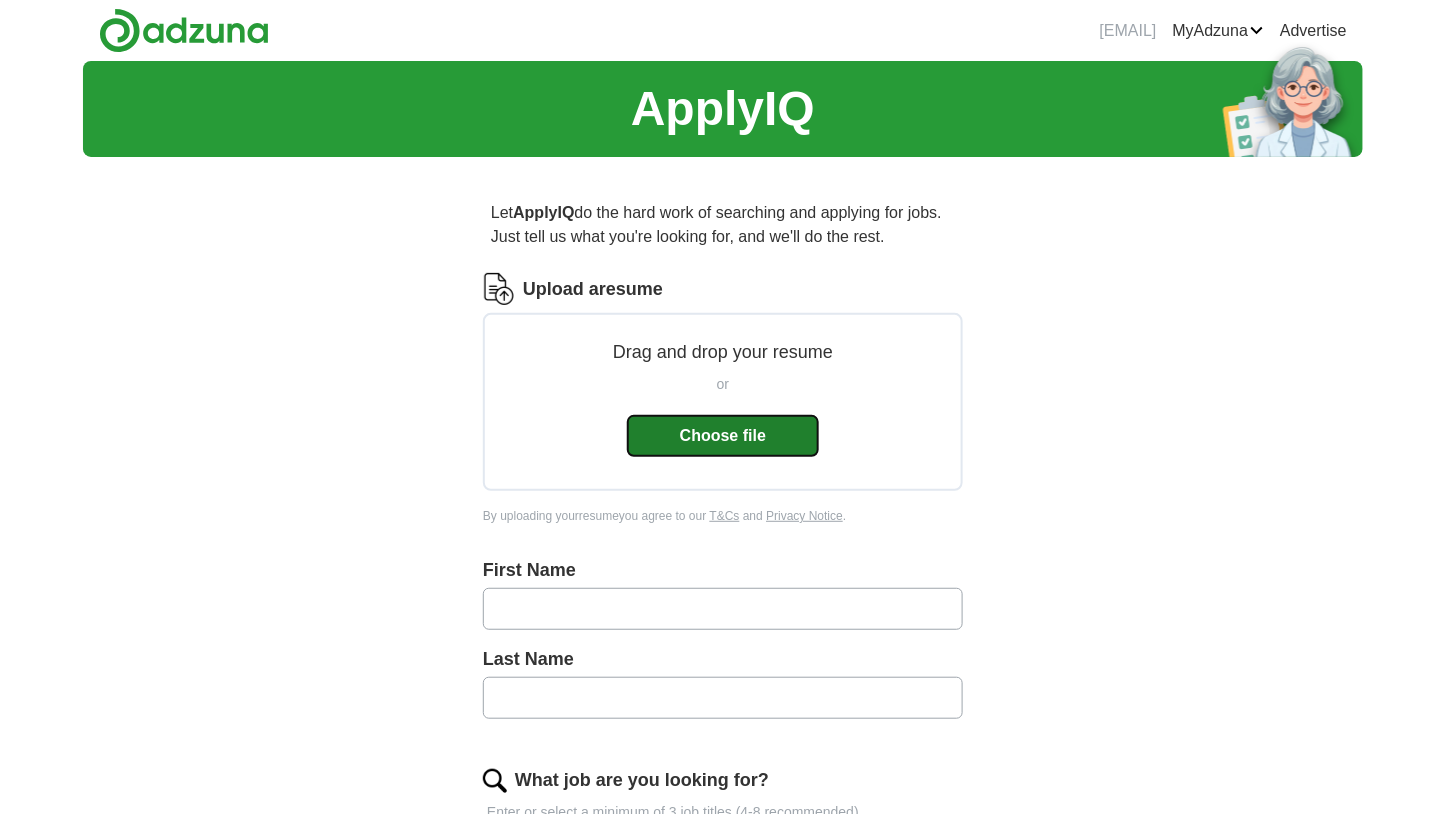 click on "Choose file" at bounding box center [723, 436] 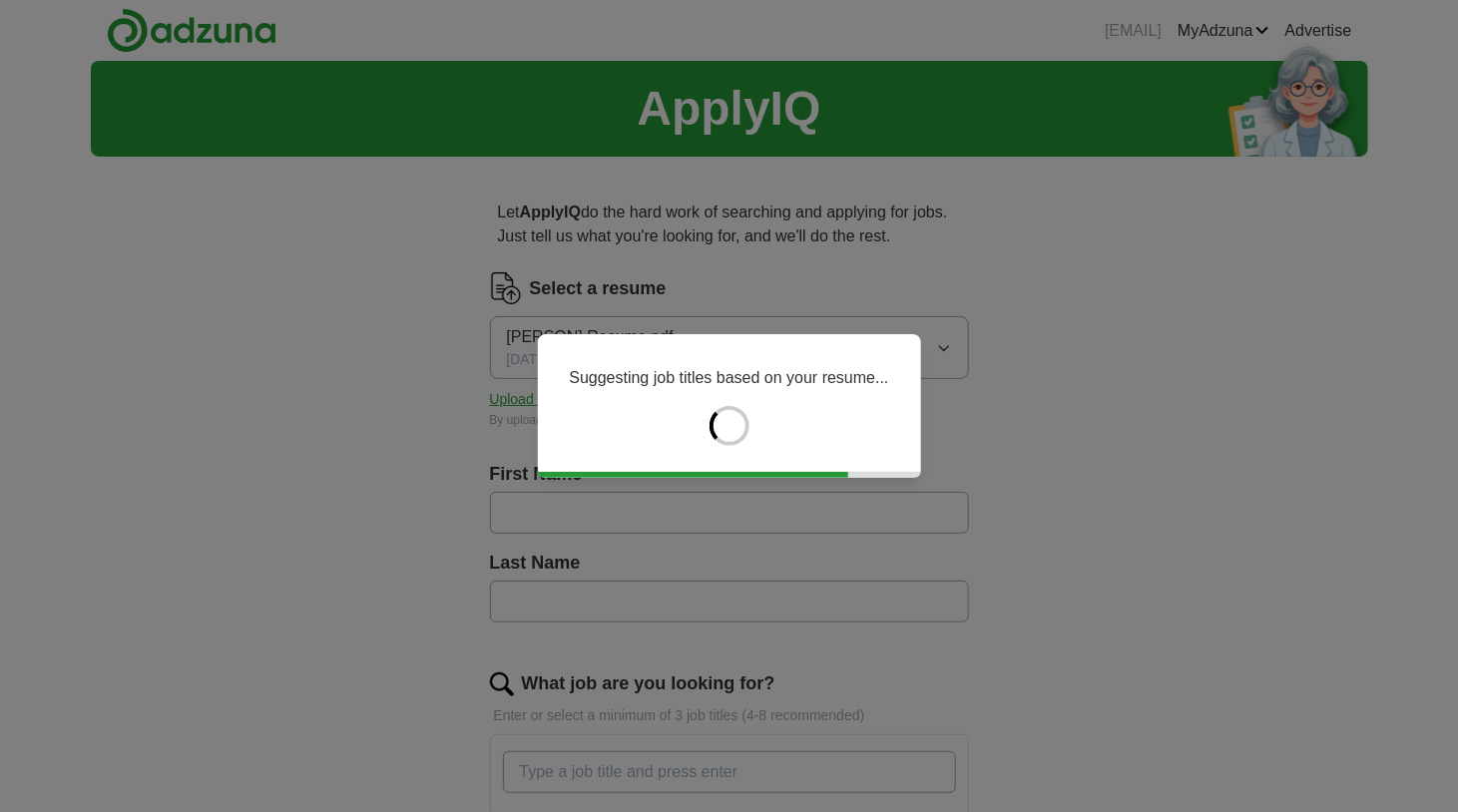type on "********" 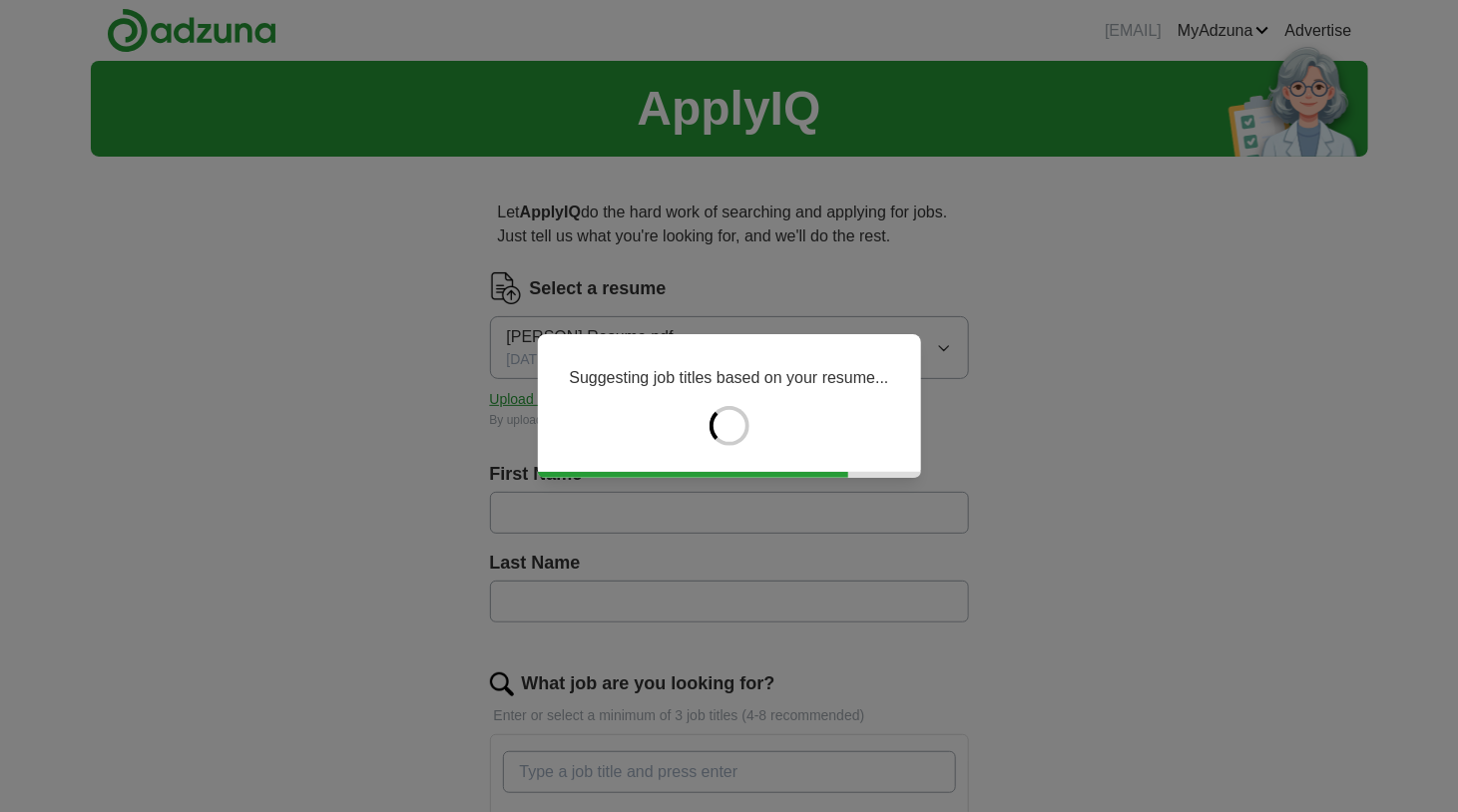 type on "*****" 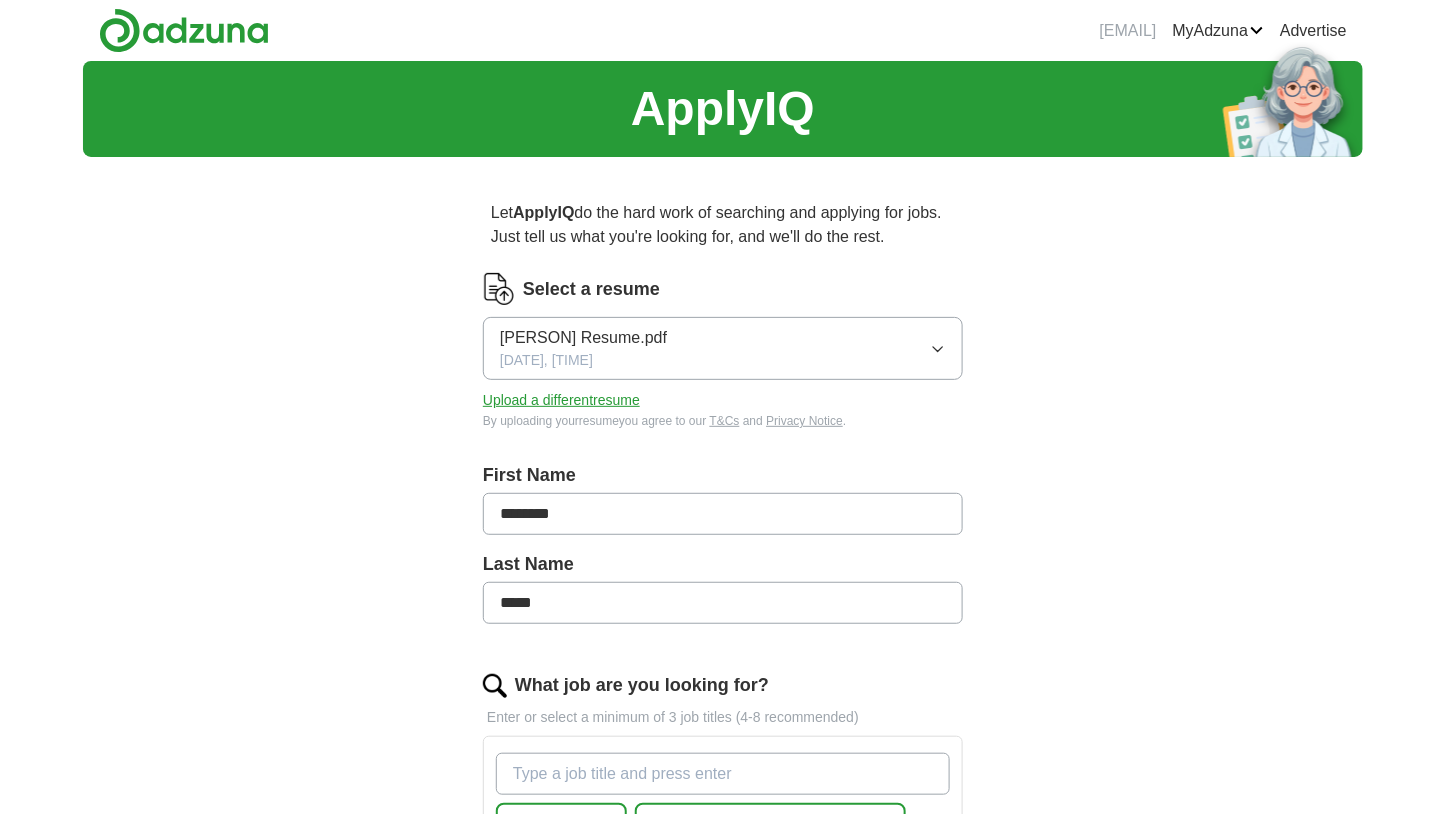 click on "********" at bounding box center (723, 514) 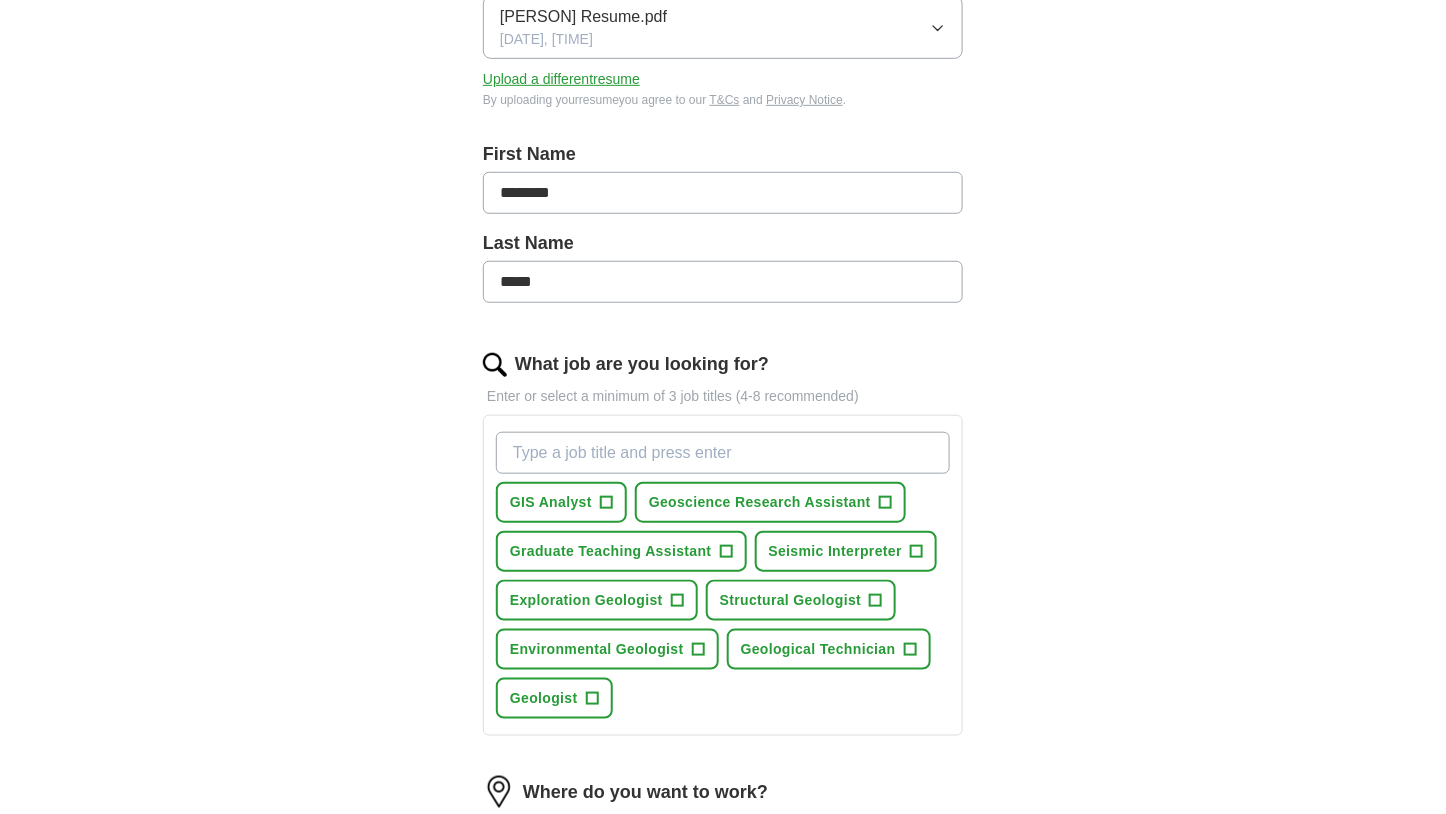 scroll, scrollTop: 328, scrollLeft: 0, axis: vertical 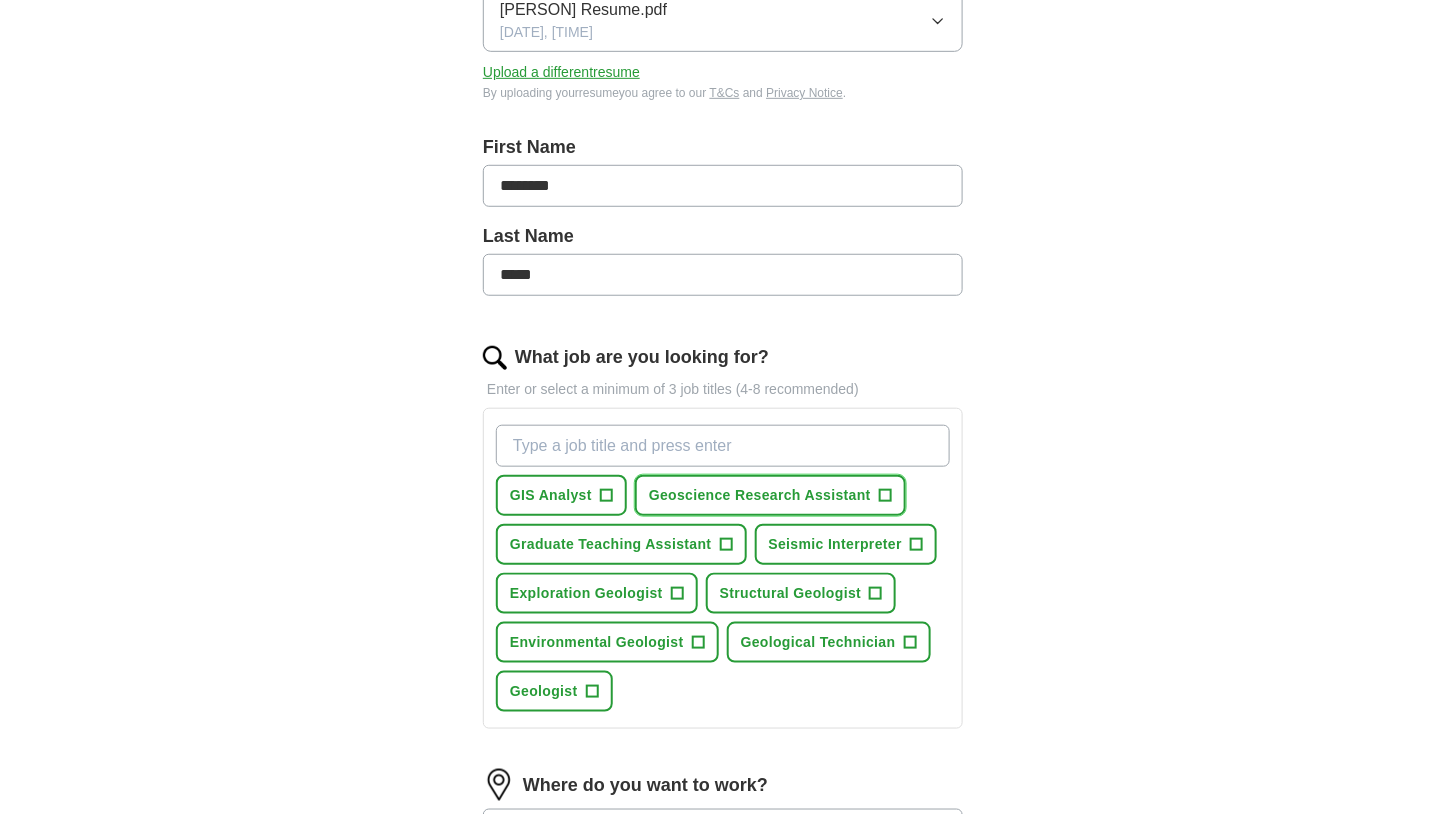 click on "Geoscience Research Assistant" at bounding box center (760, 495) 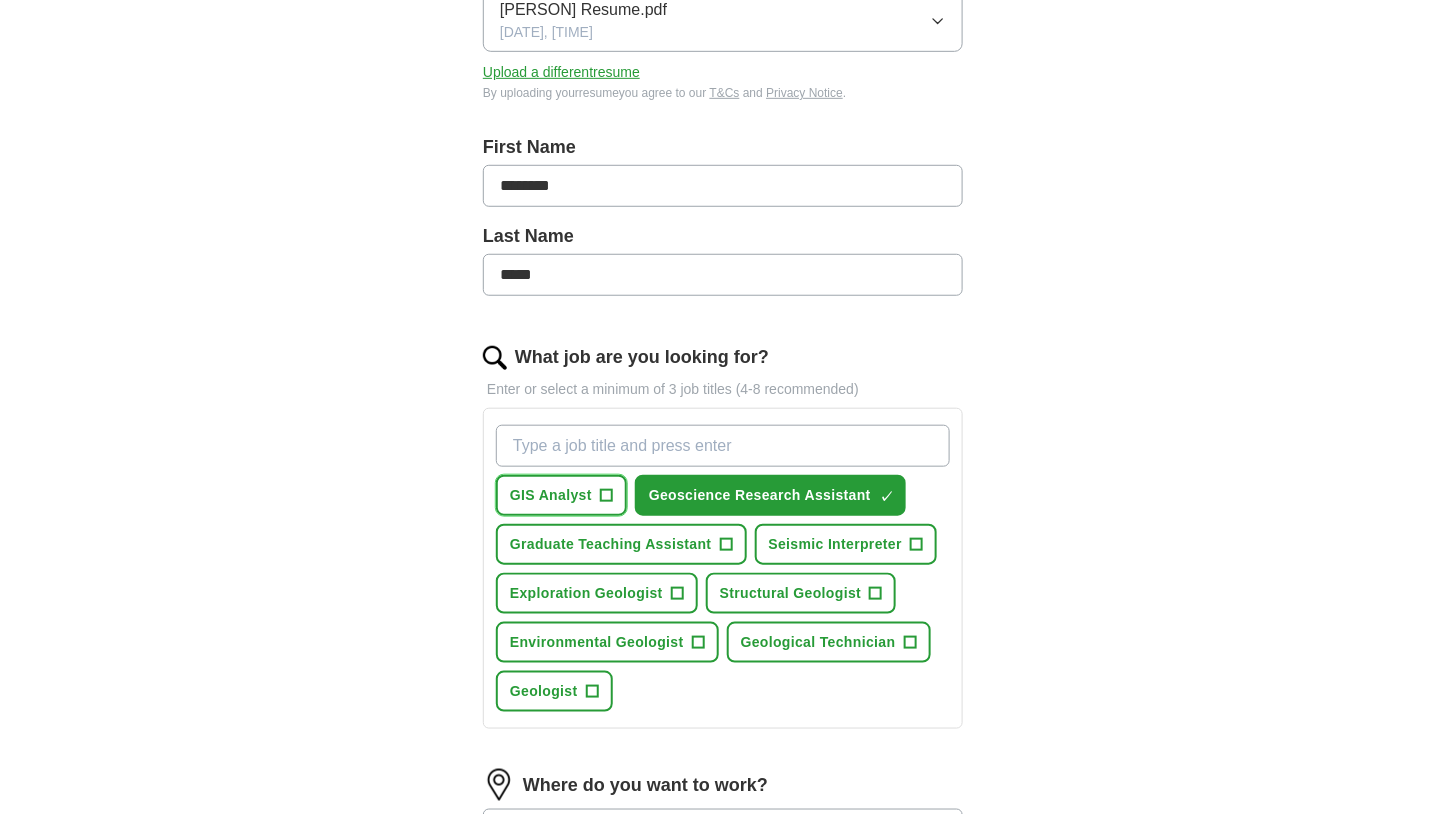 click on "GIS Analyst" at bounding box center [551, 495] 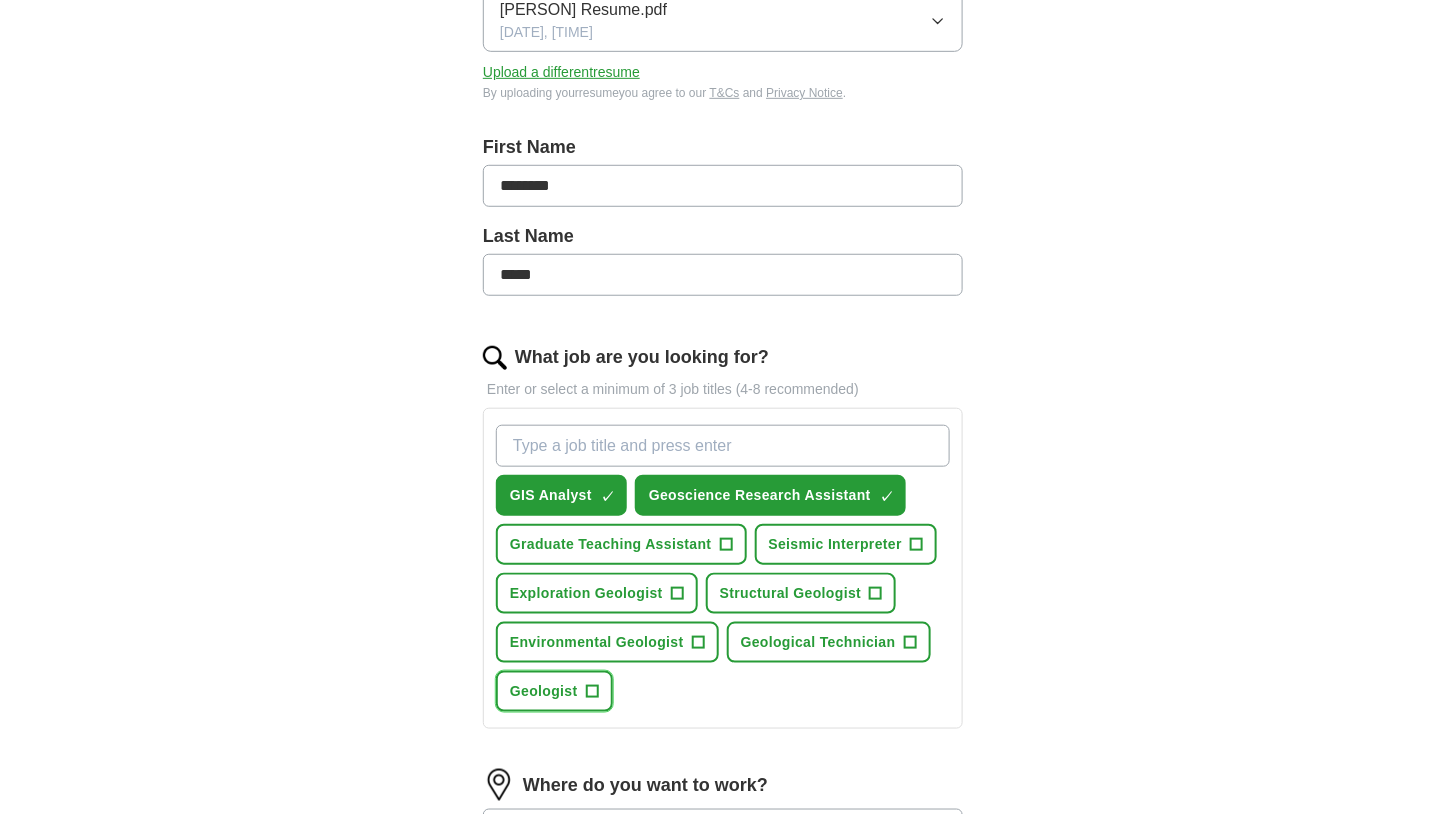 click on "Geologist +" at bounding box center [554, 691] 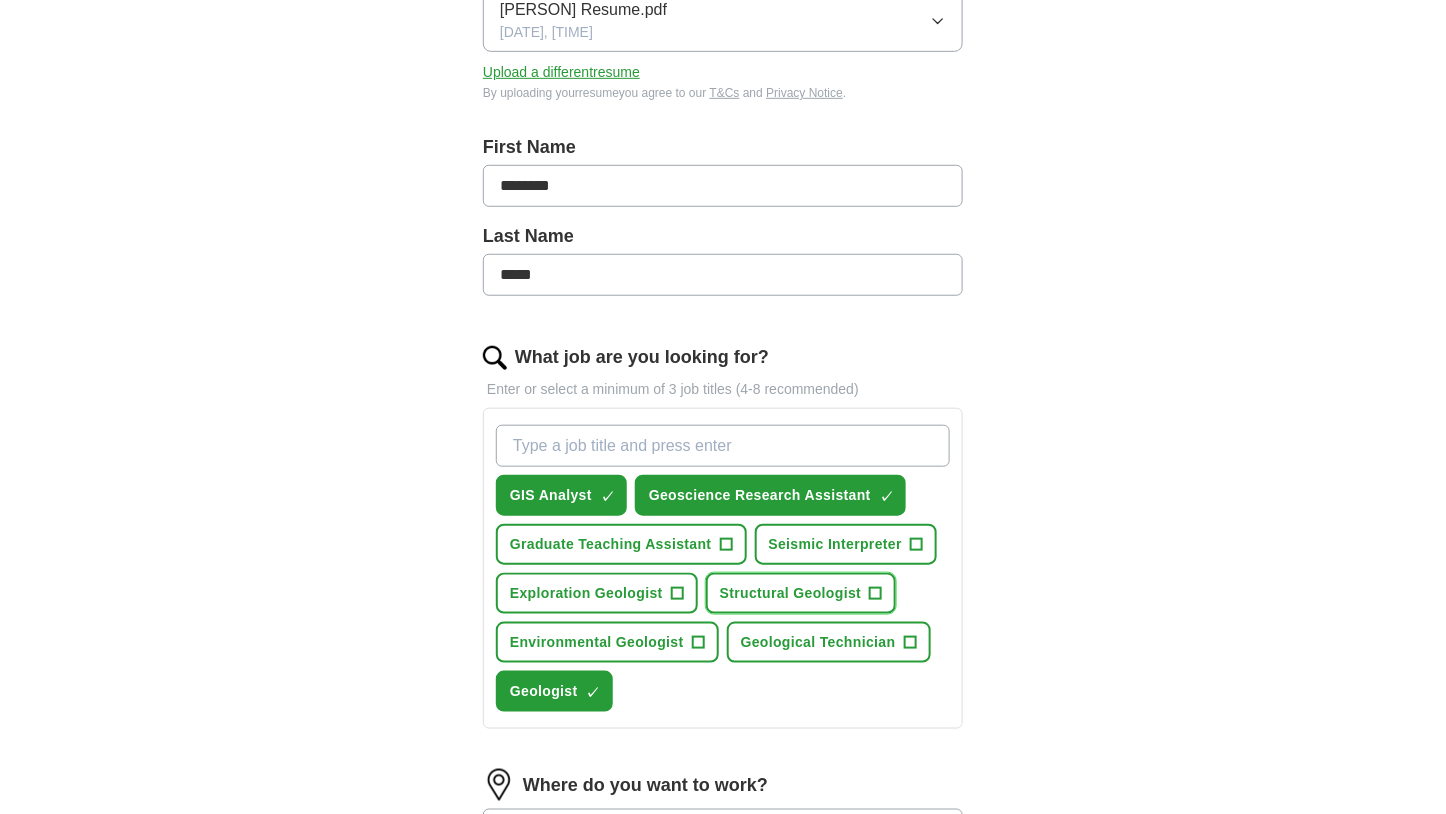 click on "Structural Geologist" at bounding box center [791, 593] 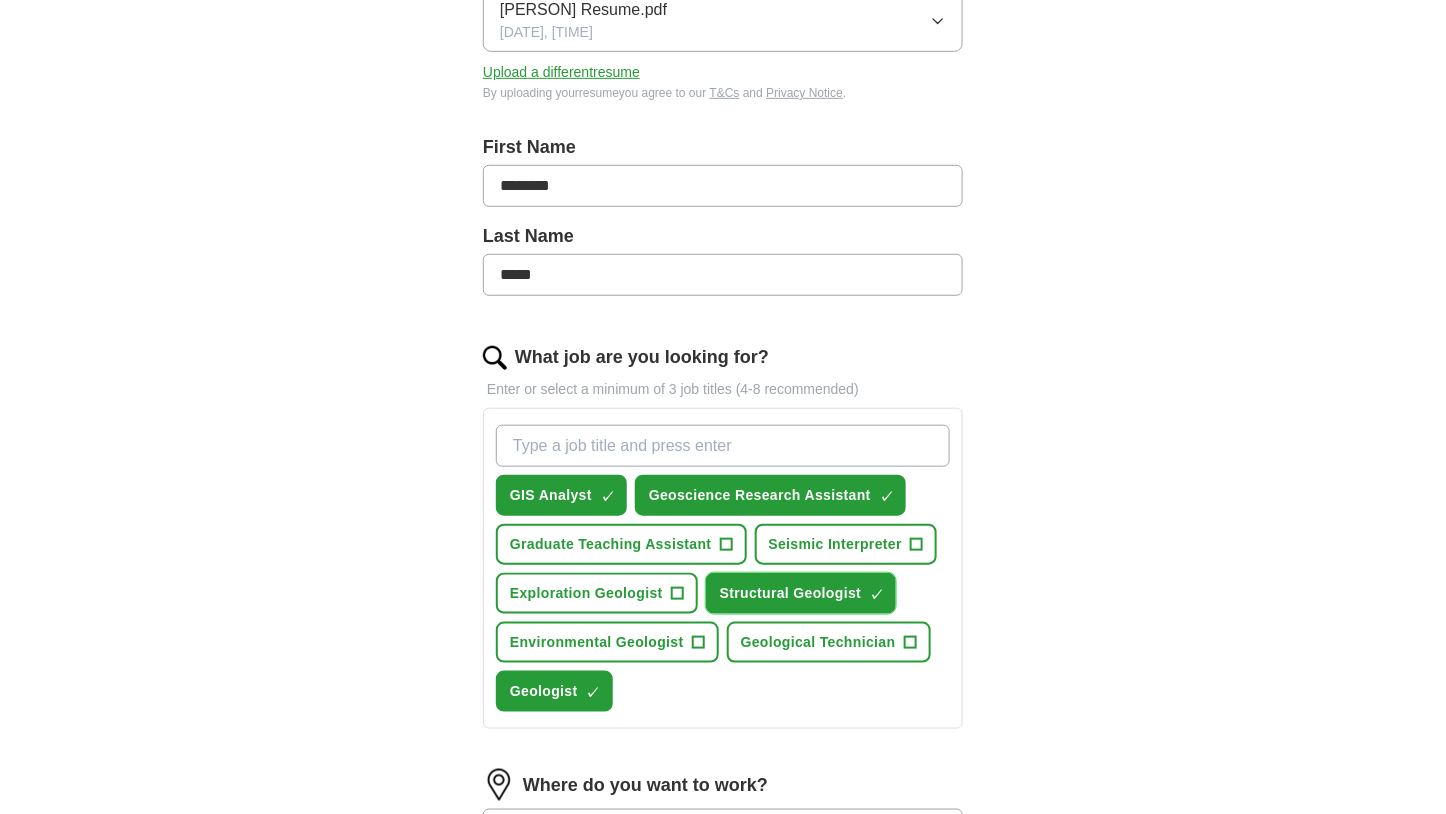 click on "Structural Geologist" at bounding box center (791, 593) 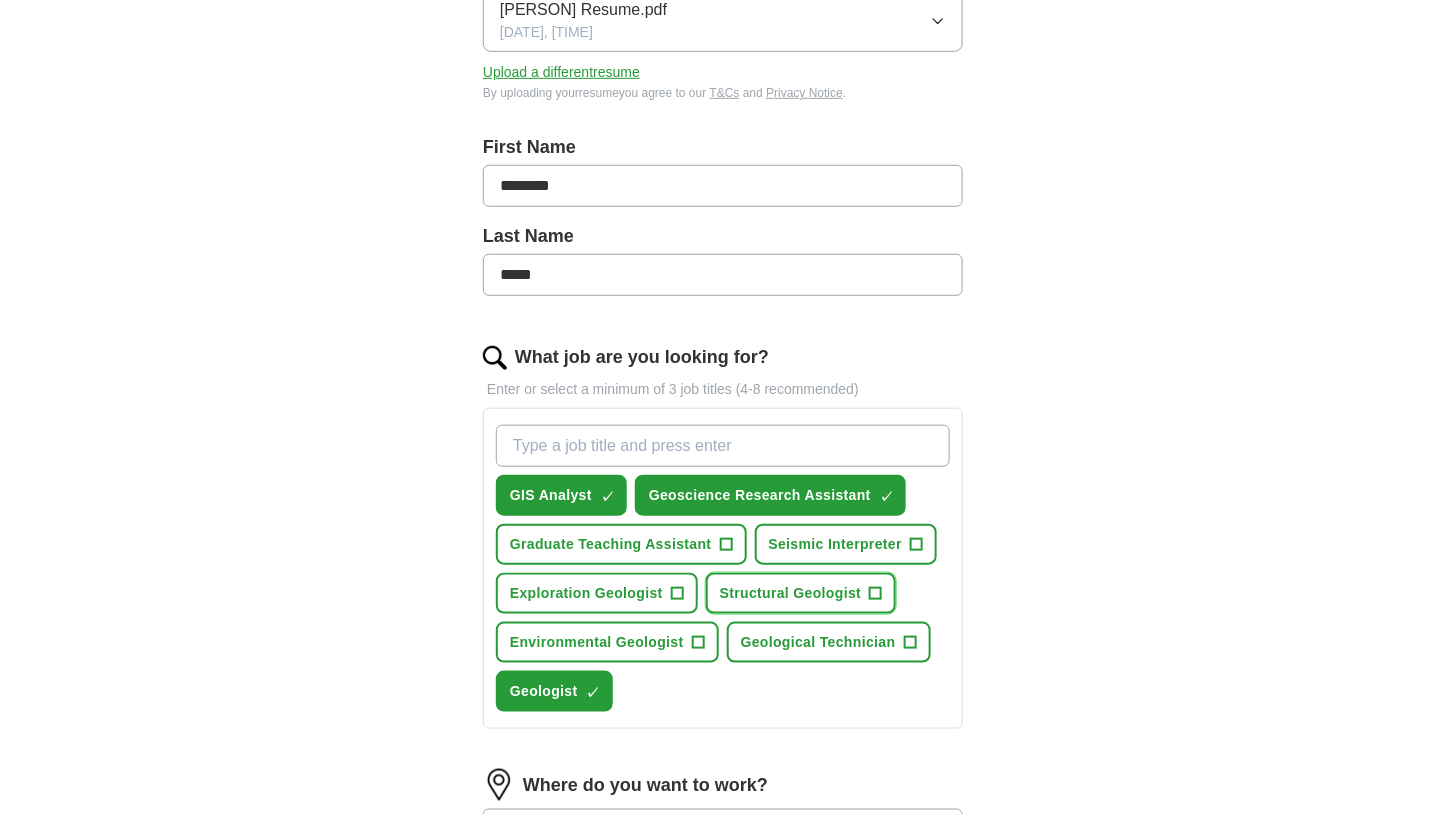 click on "Structural Geologist" at bounding box center [791, 593] 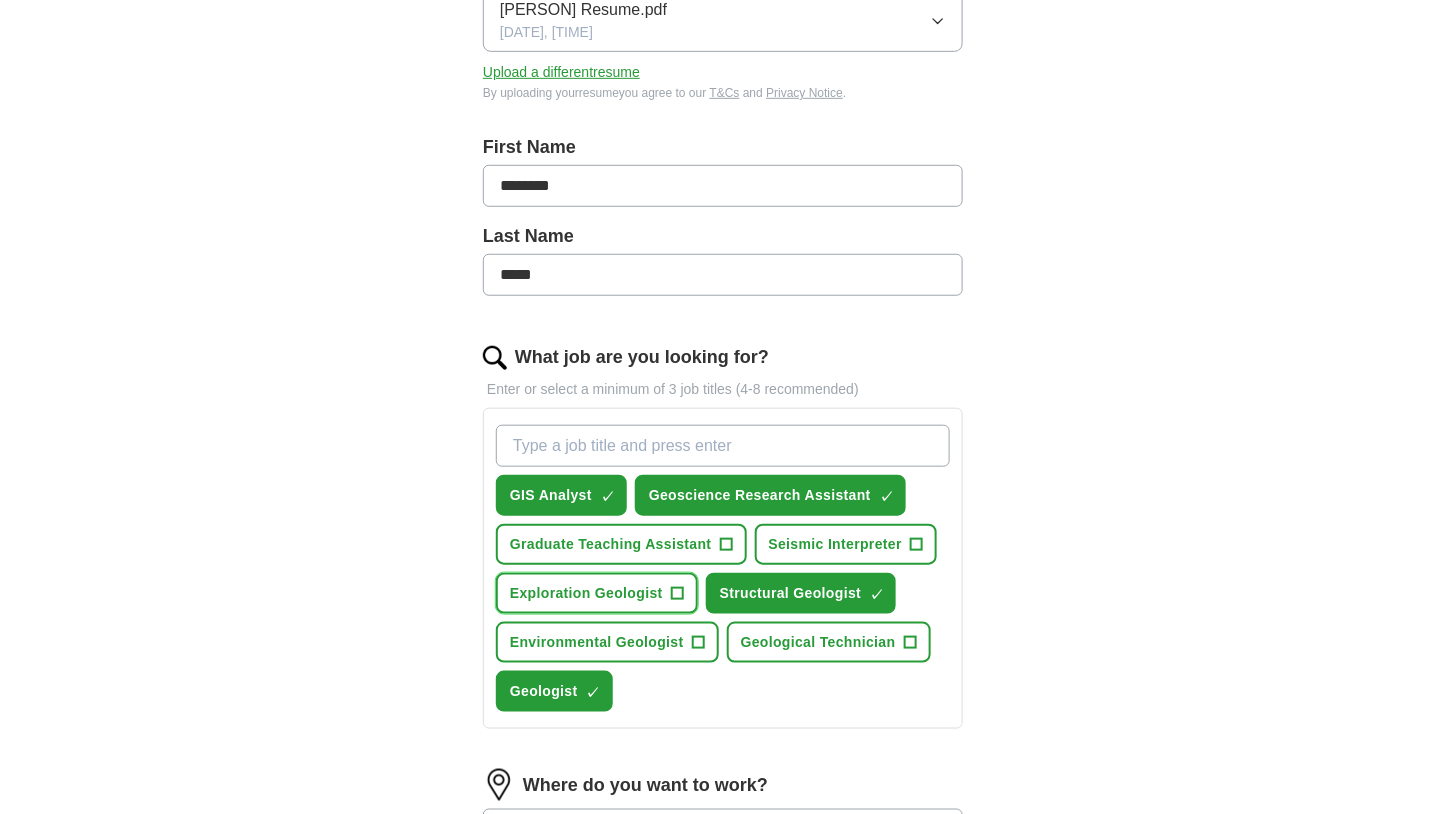 click on "Exploration Geologist +" at bounding box center [597, 593] 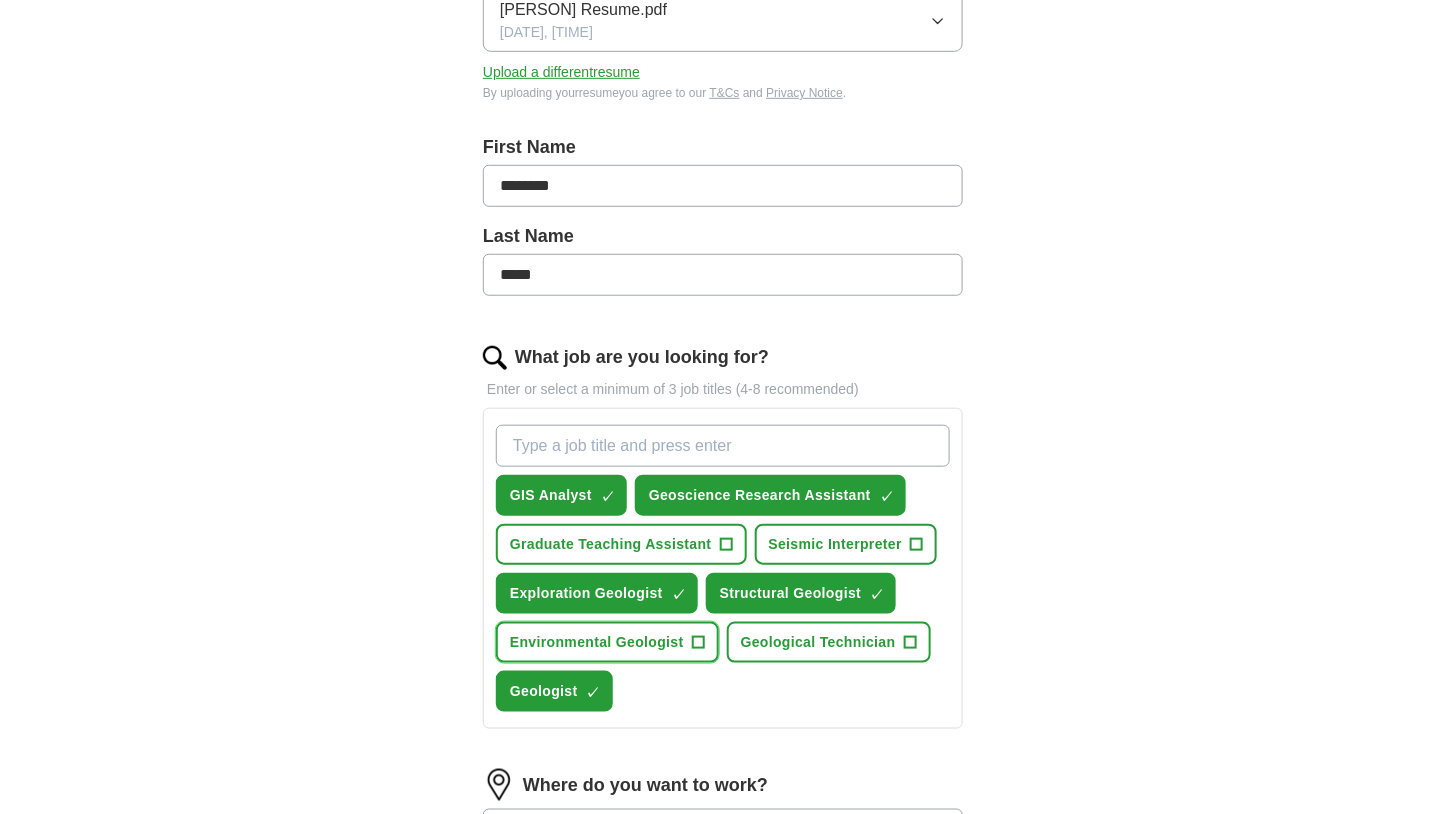 click on "Environmental Geologist +" at bounding box center (607, 642) 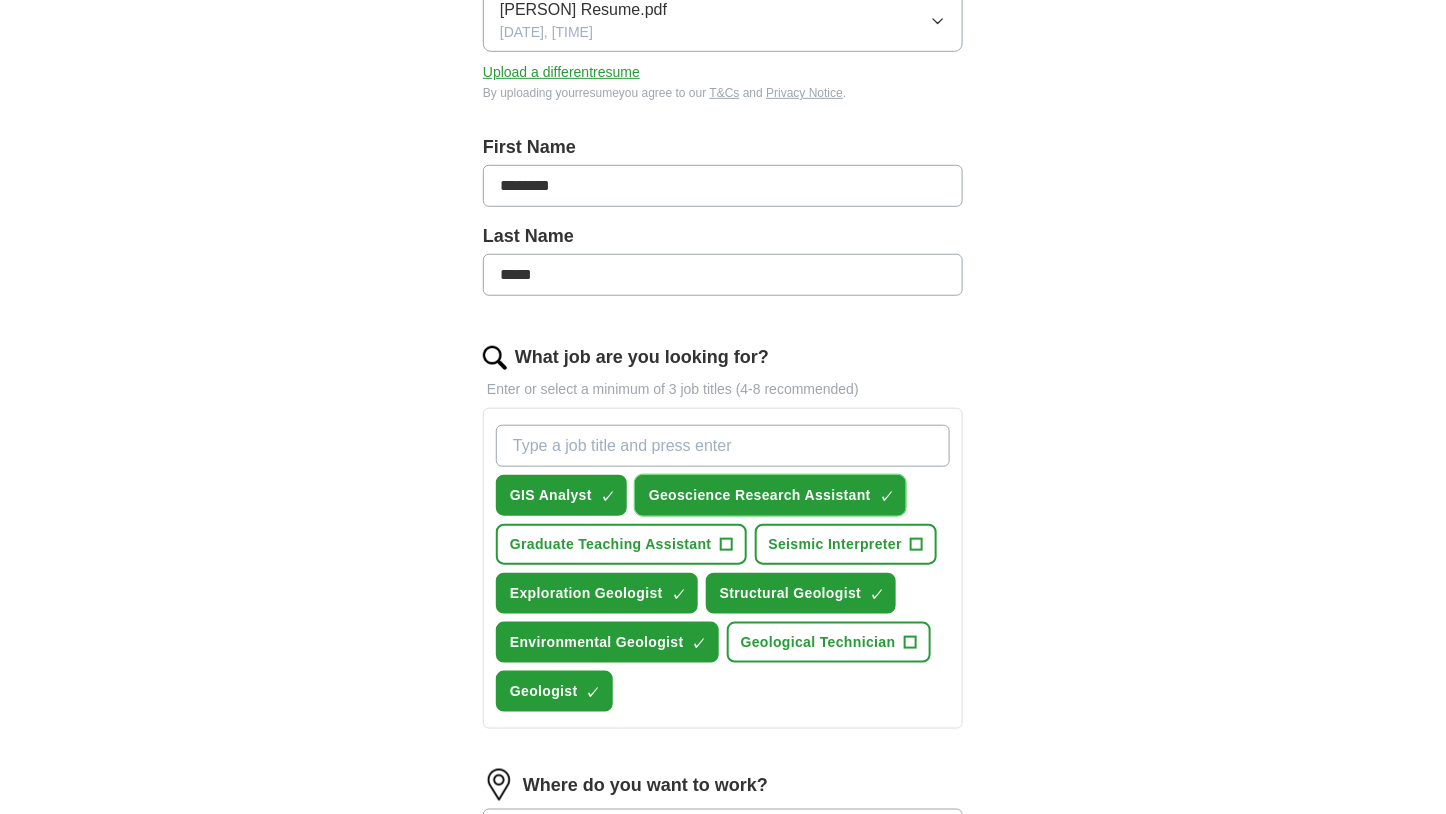 click on "Geoscience Research Assistant" at bounding box center (760, 495) 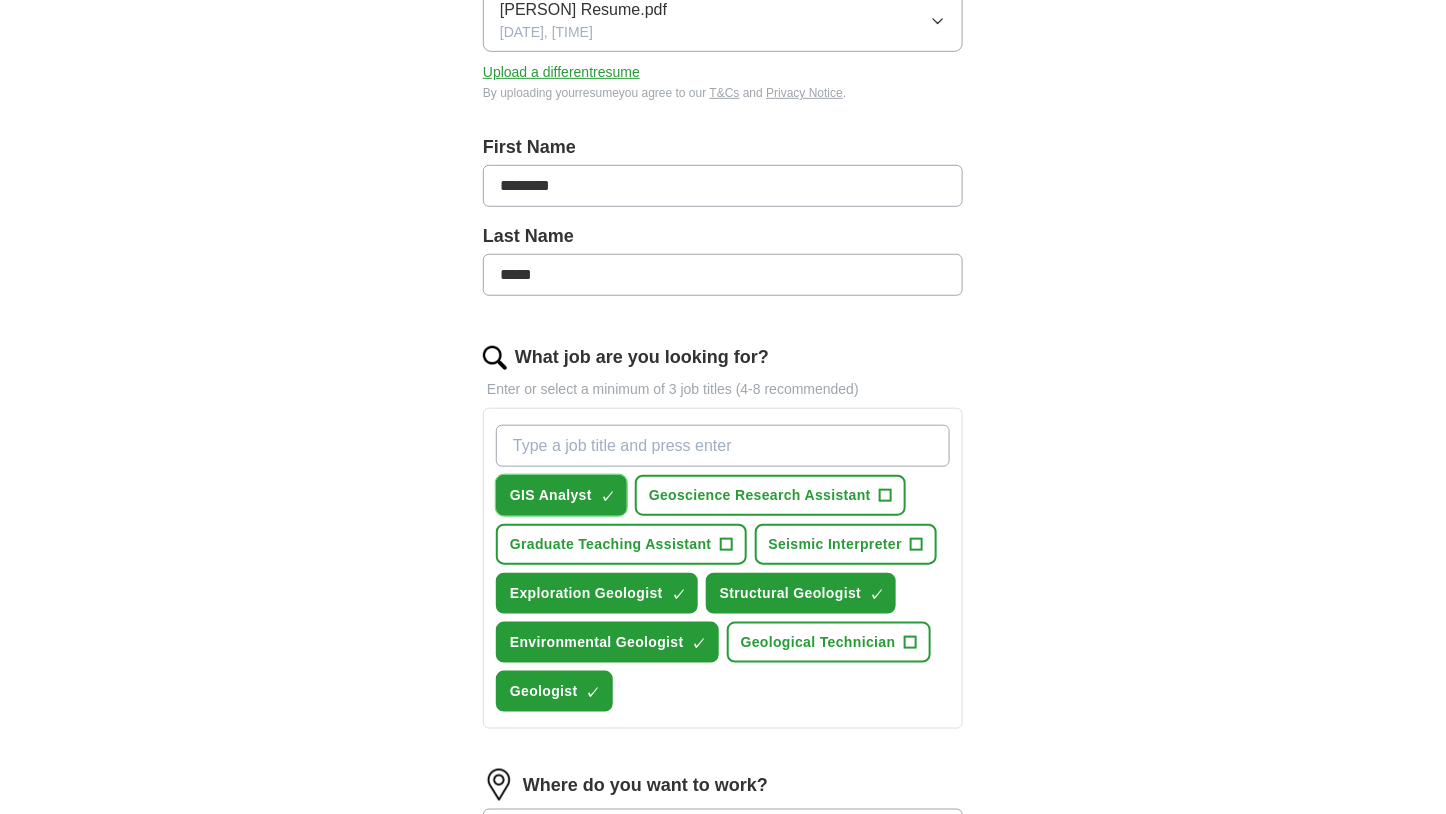 click on "GIS Analyst" at bounding box center (551, 495) 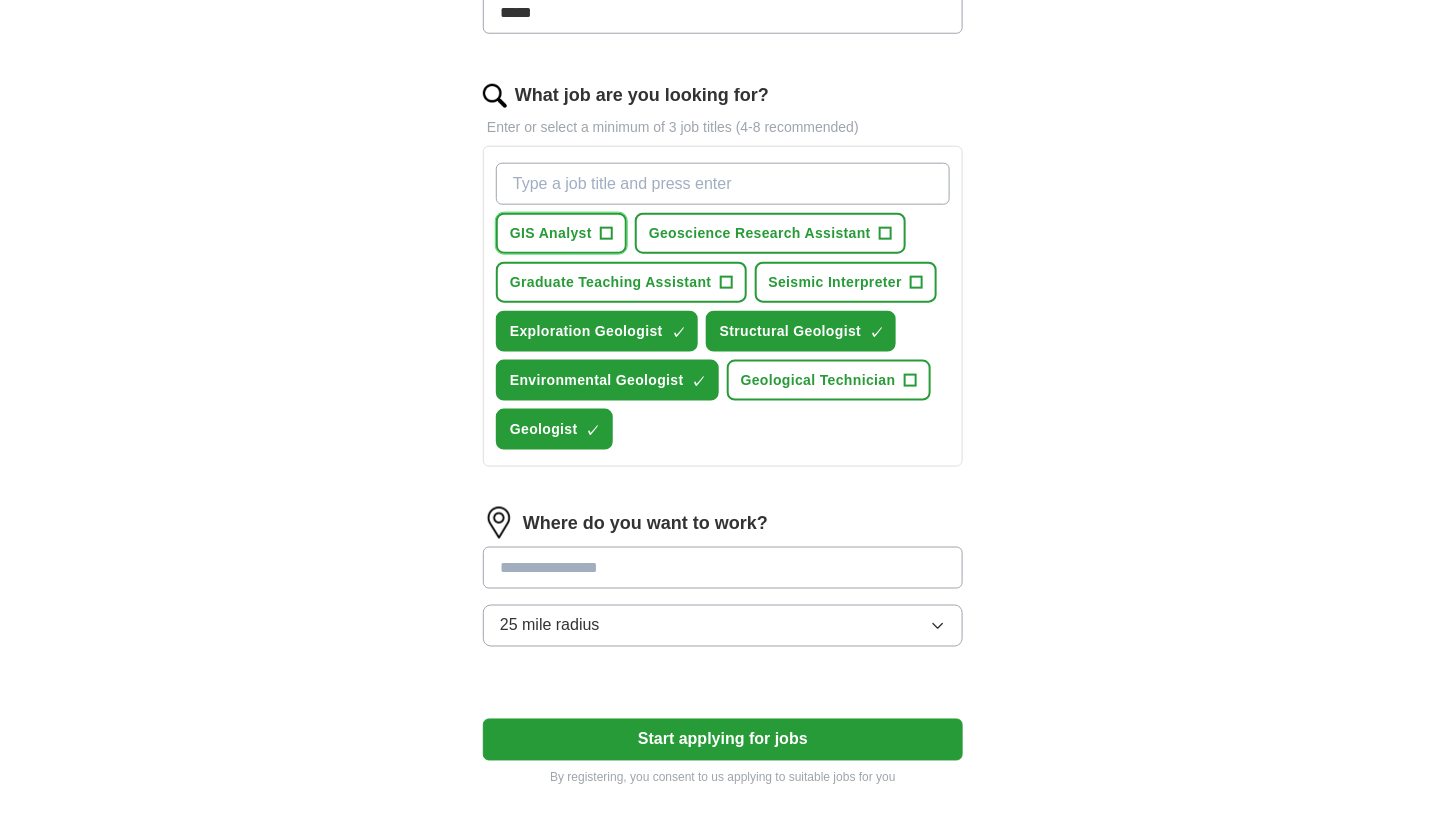 scroll, scrollTop: 594, scrollLeft: 0, axis: vertical 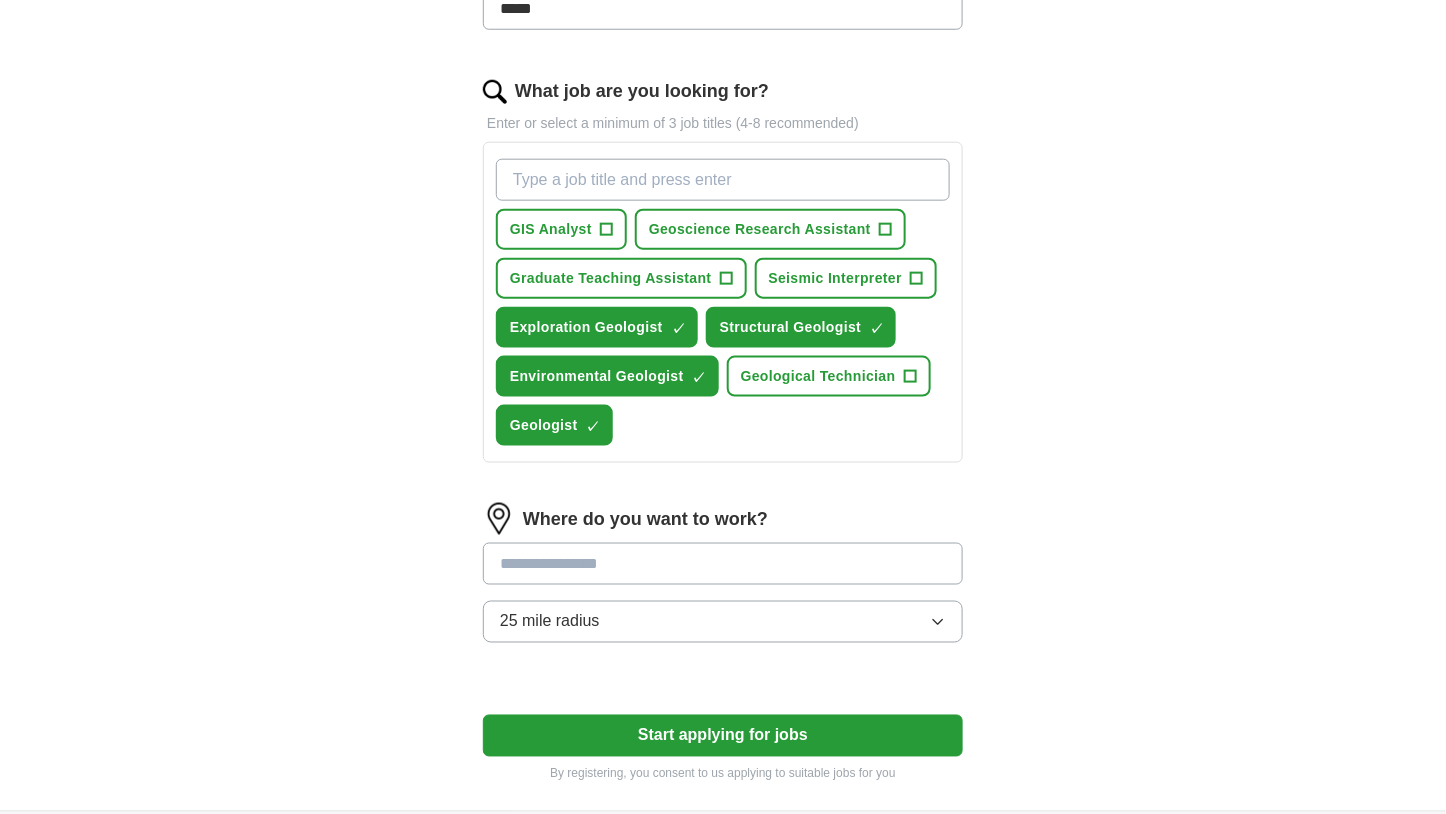 click at bounding box center (723, 564) 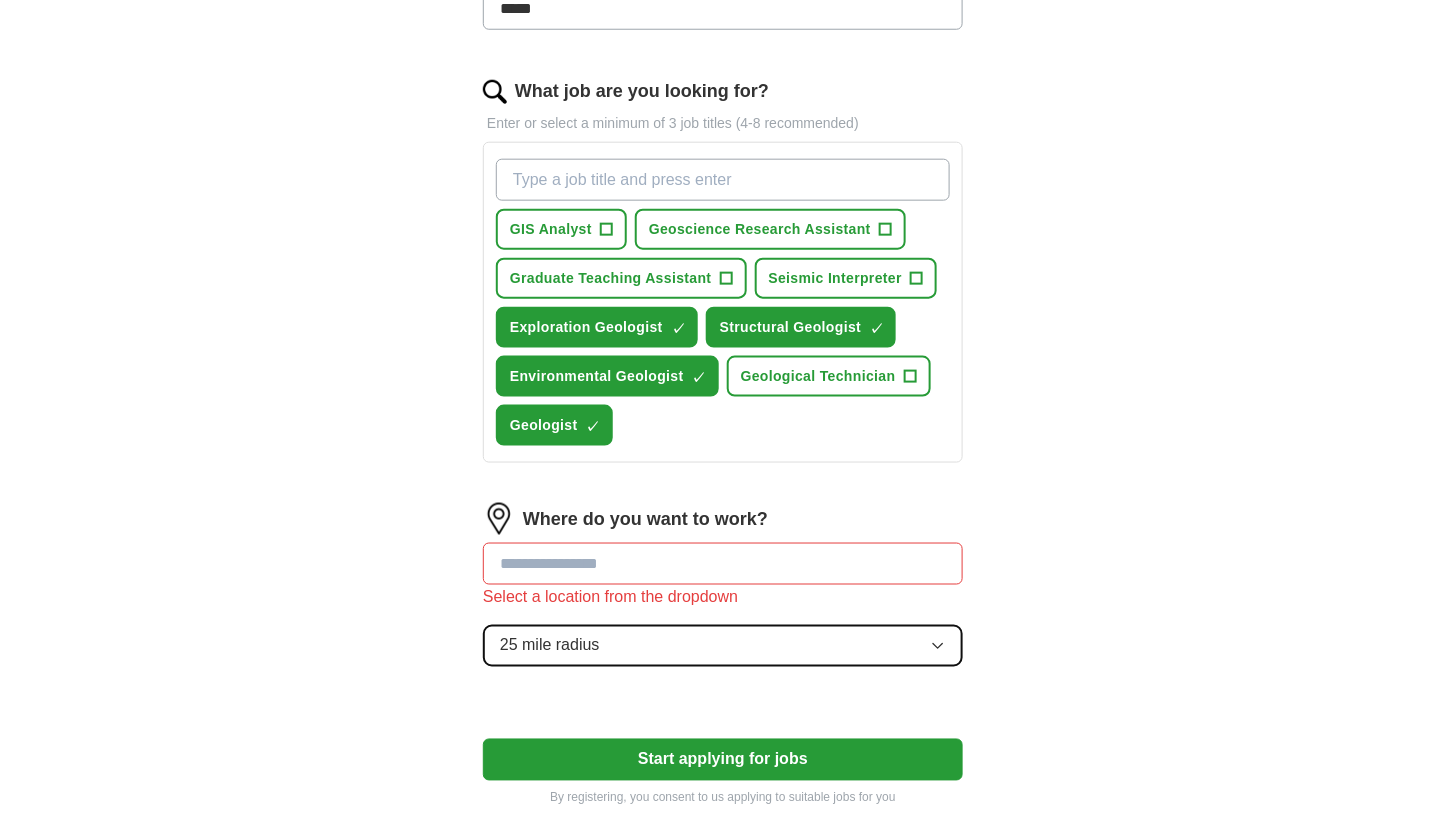 click on "Where do you want to work? Select a location from the dropdown 25 mile radius" at bounding box center (723, 593) 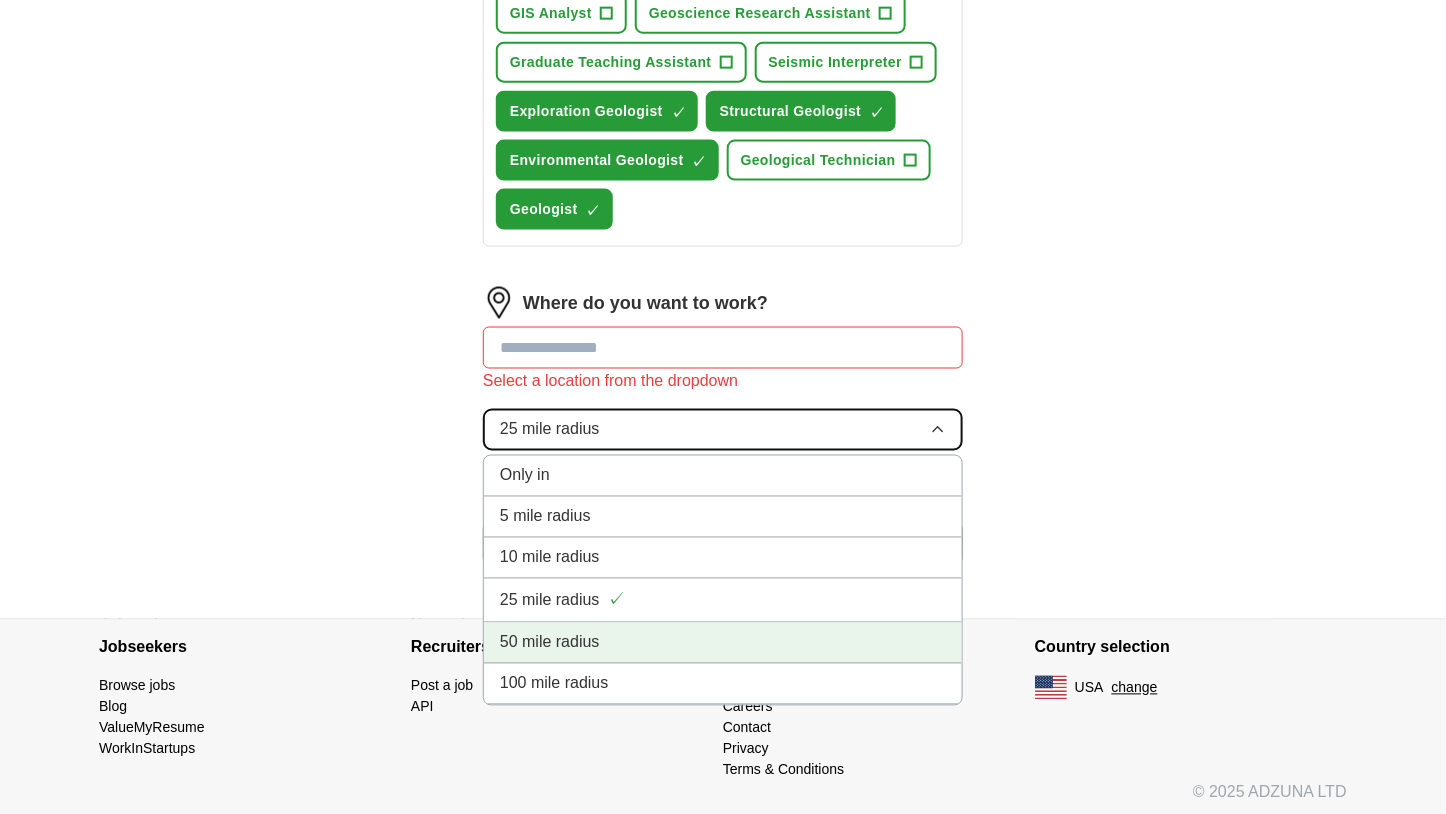 scroll, scrollTop: 809, scrollLeft: 0, axis: vertical 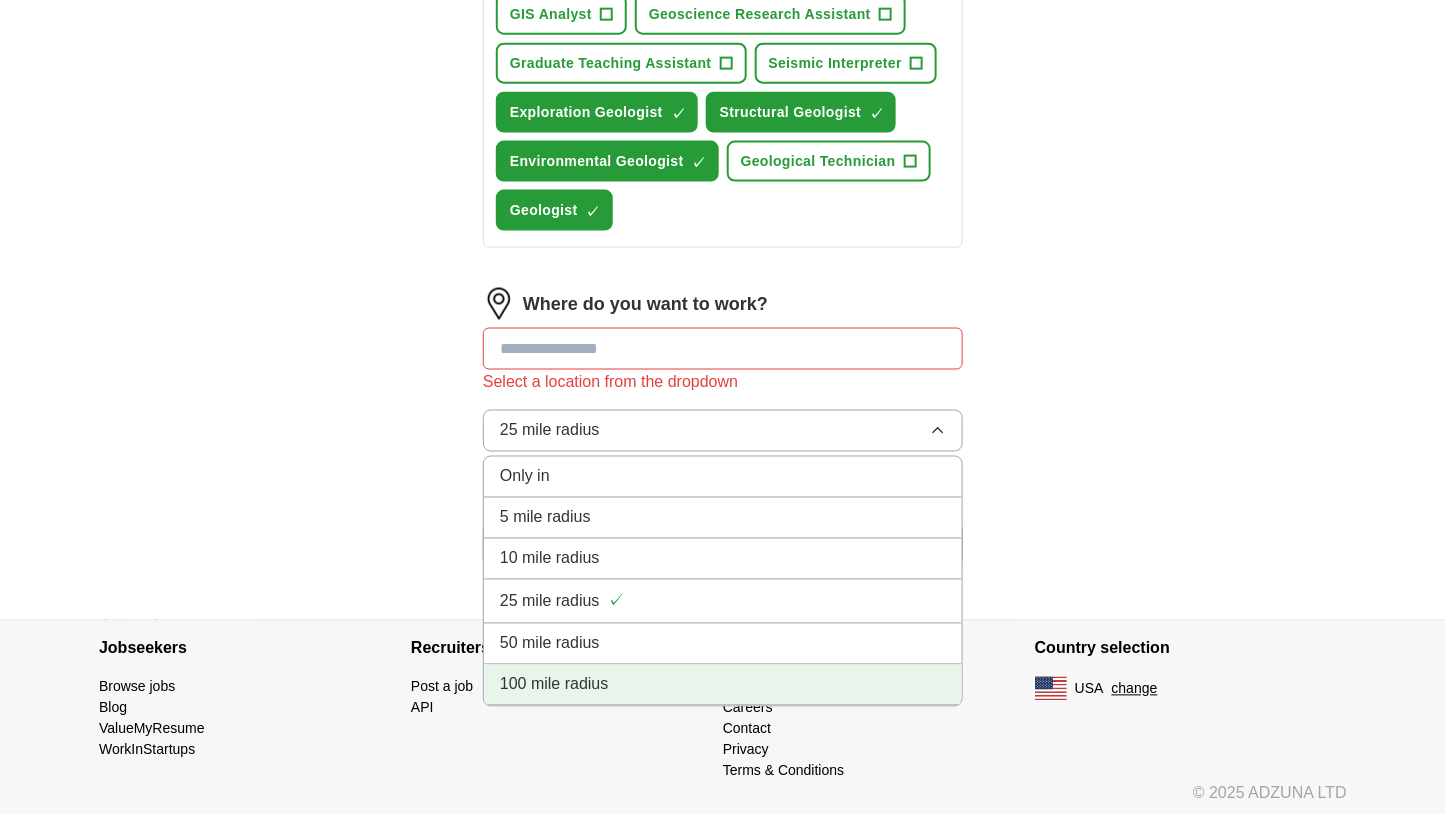 click on "100 mile radius" at bounding box center [723, 685] 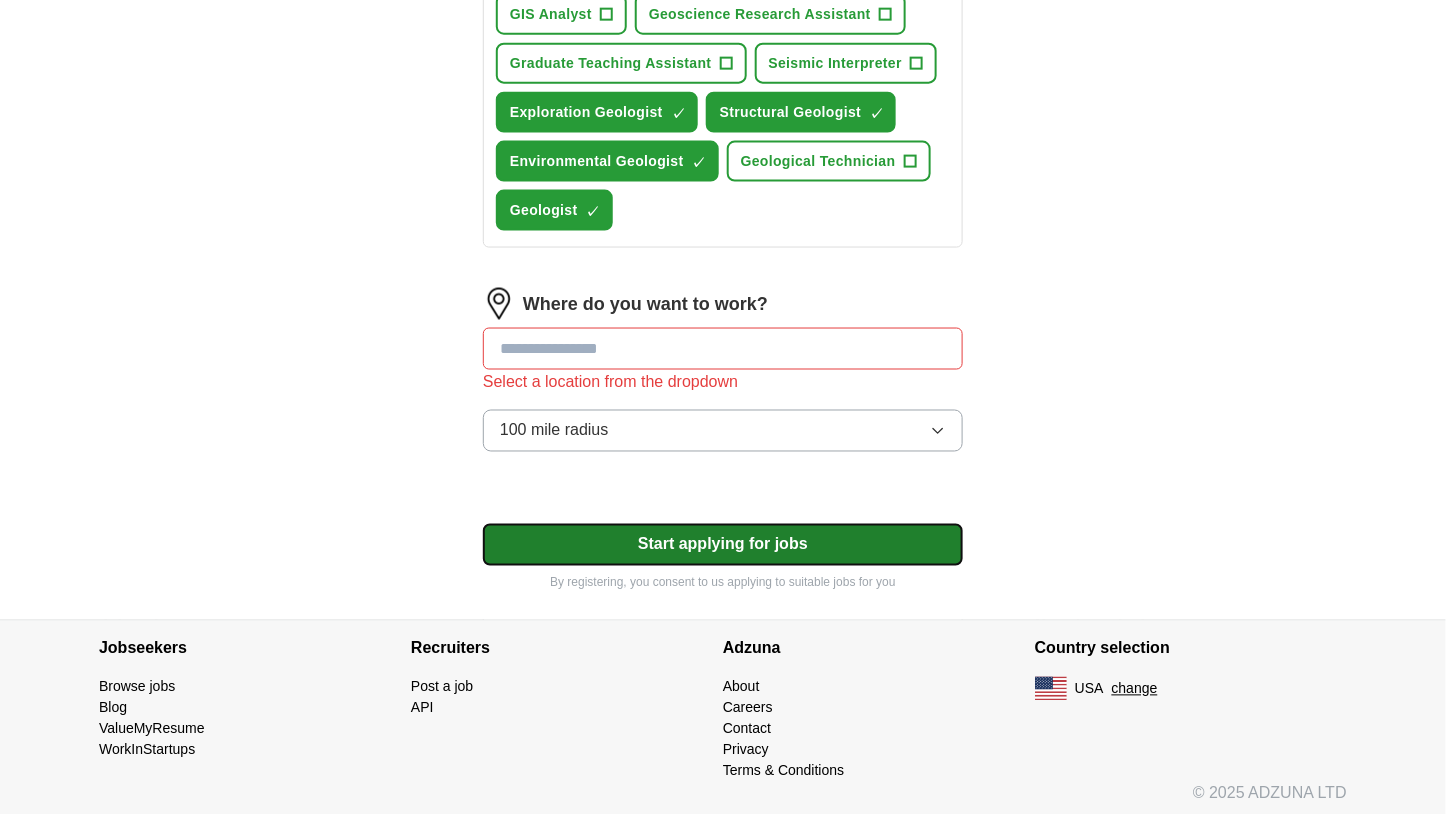 click on "Start applying for jobs" at bounding box center (723, 545) 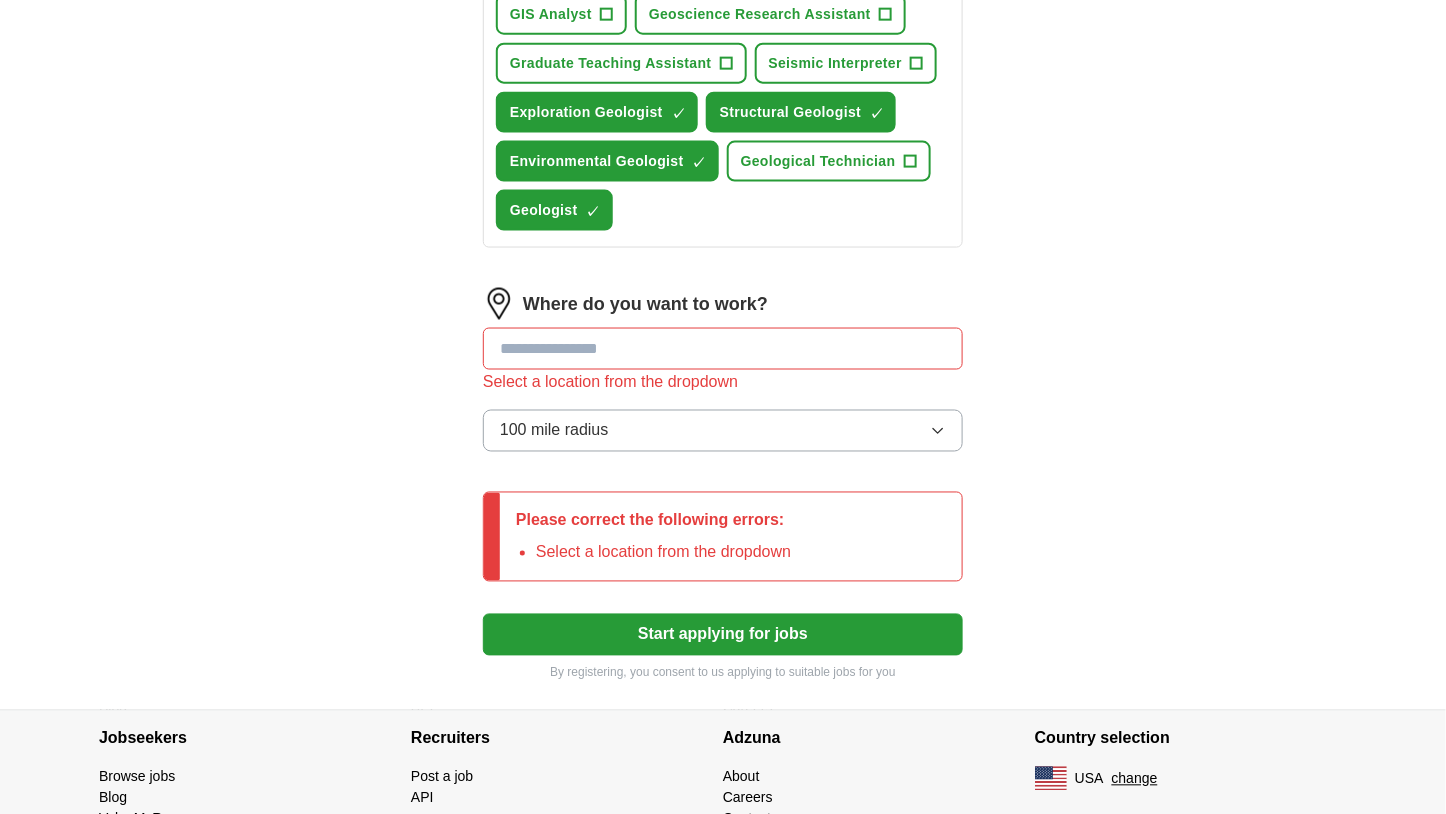 click at bounding box center (723, 349) 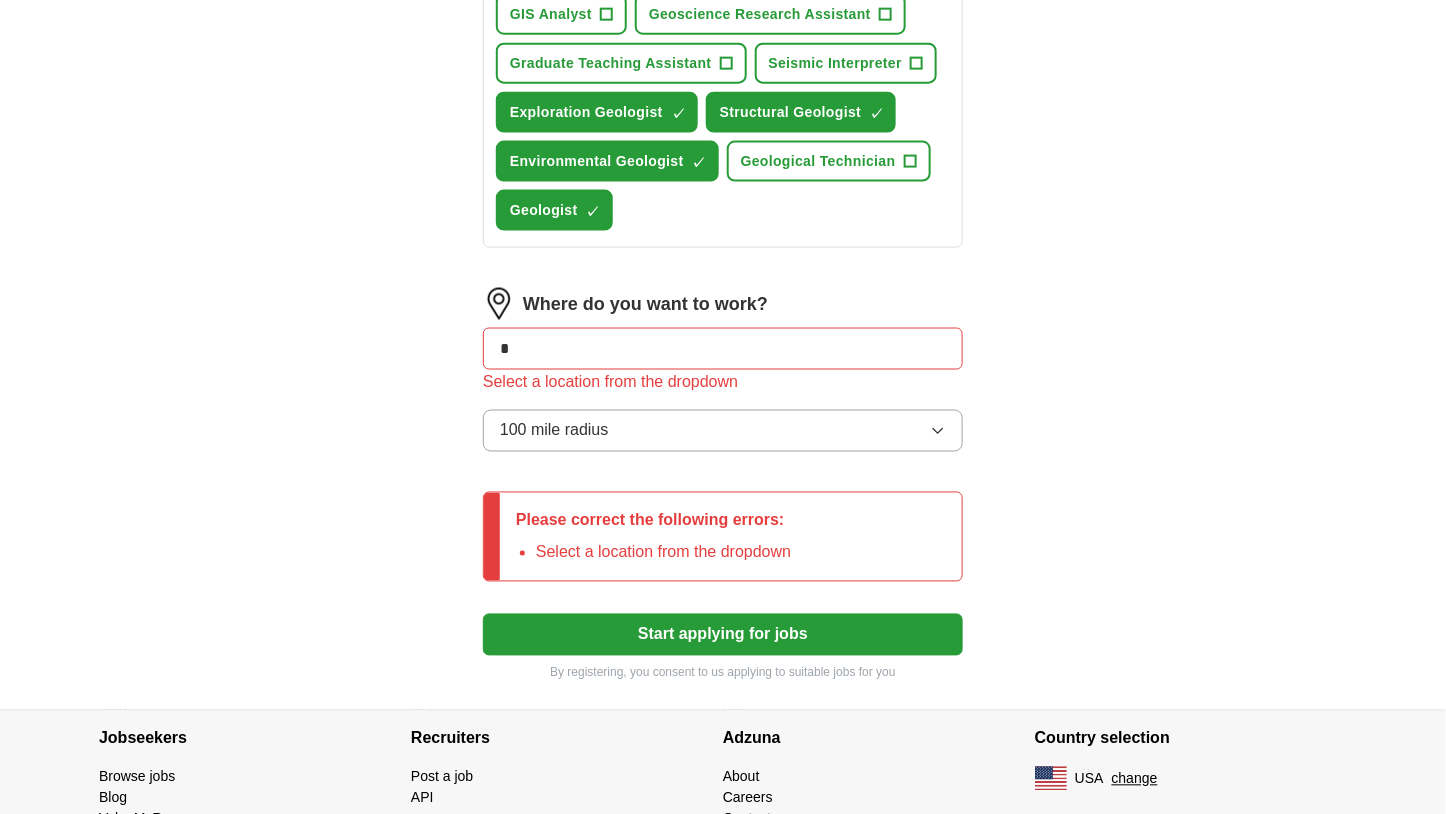 type on "*" 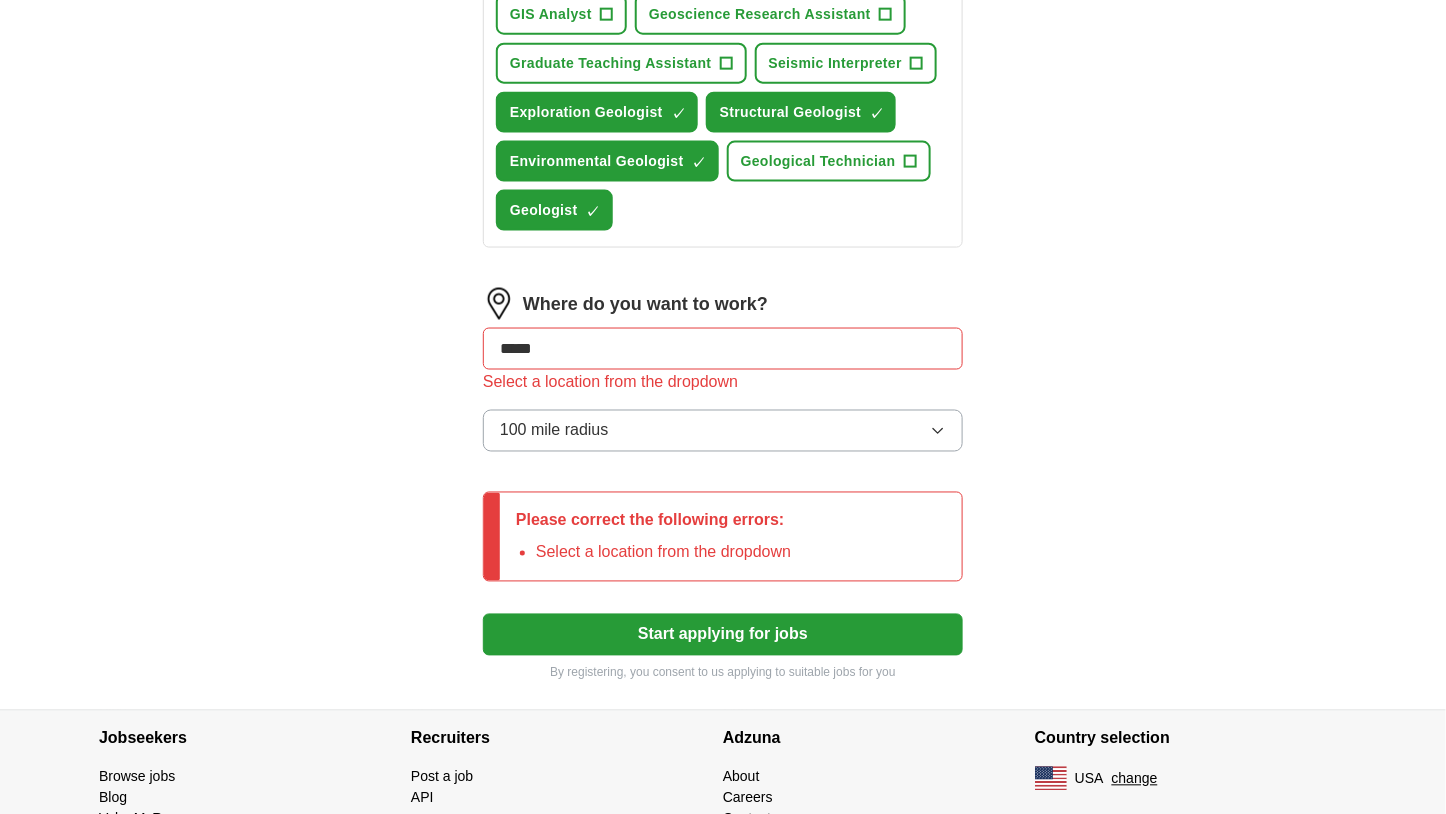 click on "Start applying for jobs" at bounding box center (723, 635) 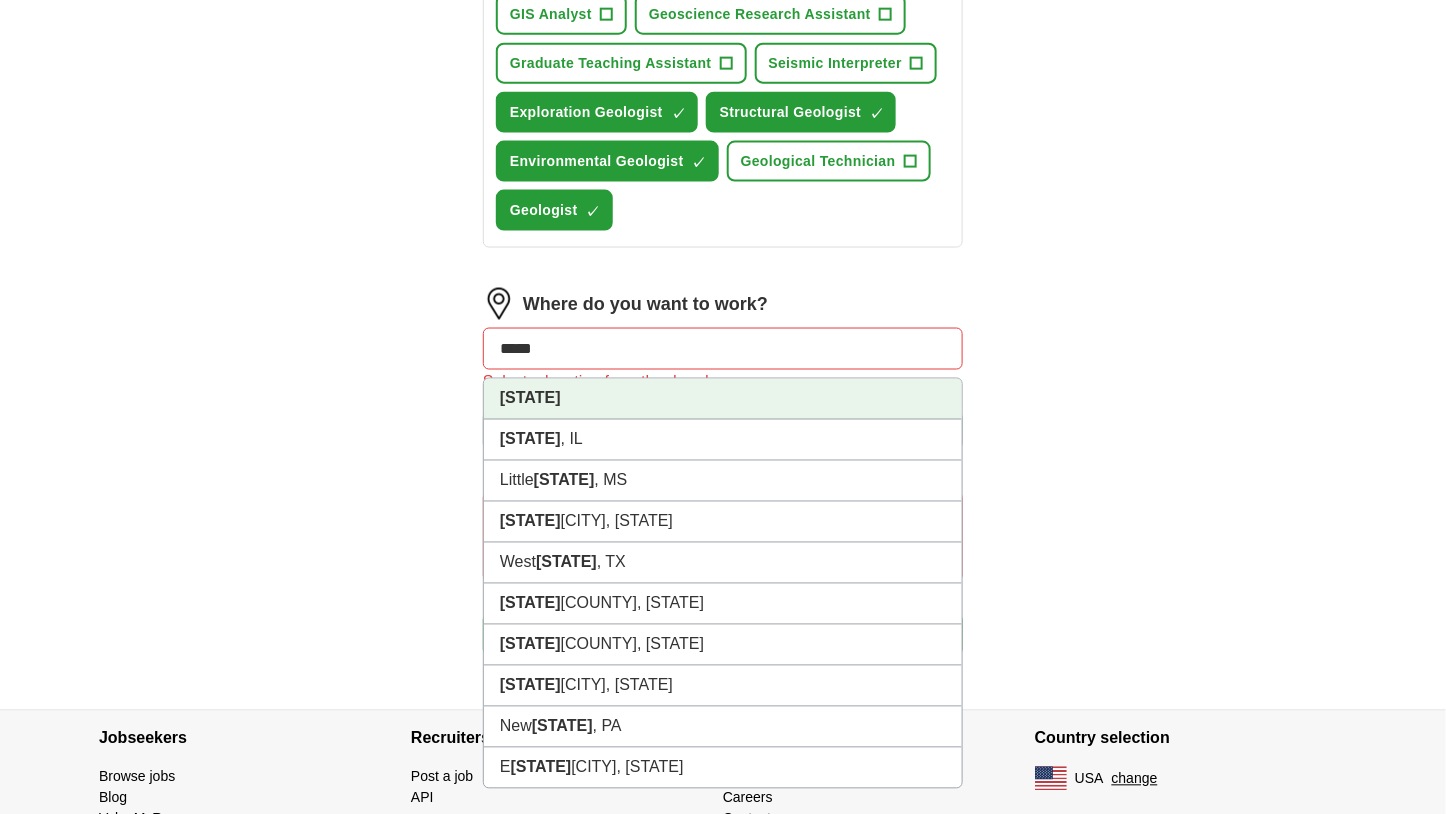 click on "[STATE]" at bounding box center (723, 399) 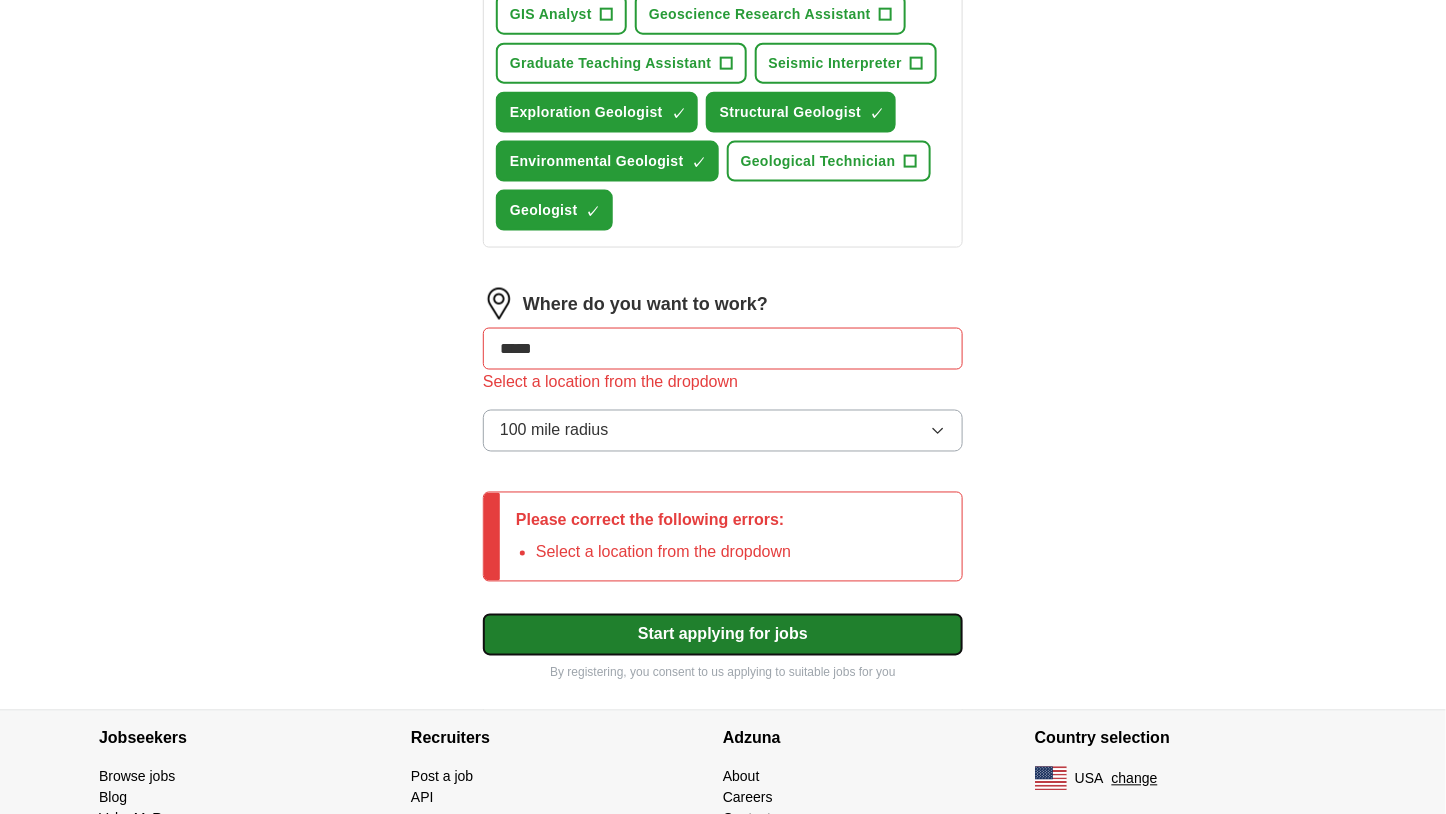 click on "Start applying for jobs" at bounding box center (723, 635) 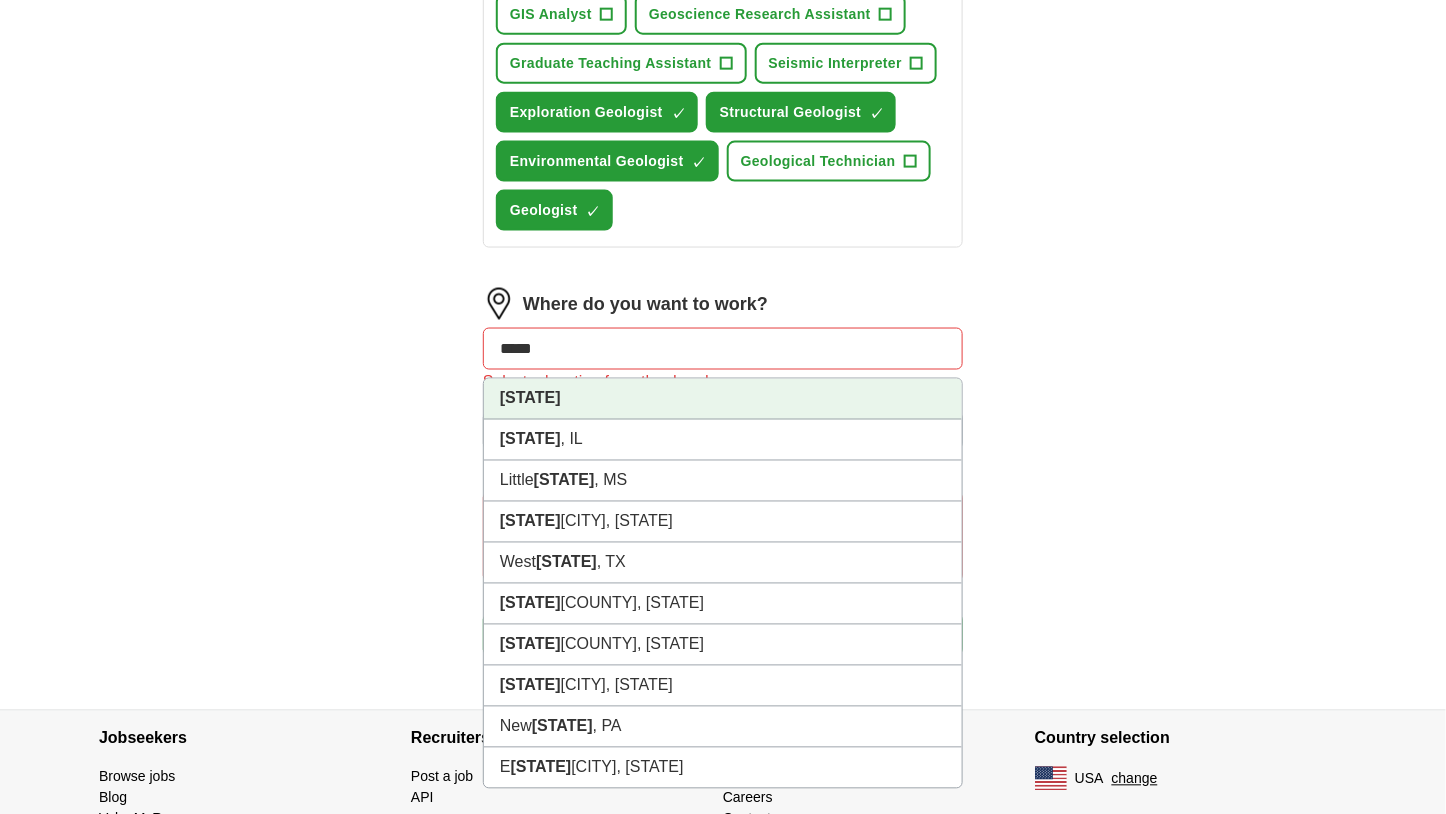 click on "*****" at bounding box center [723, 349] 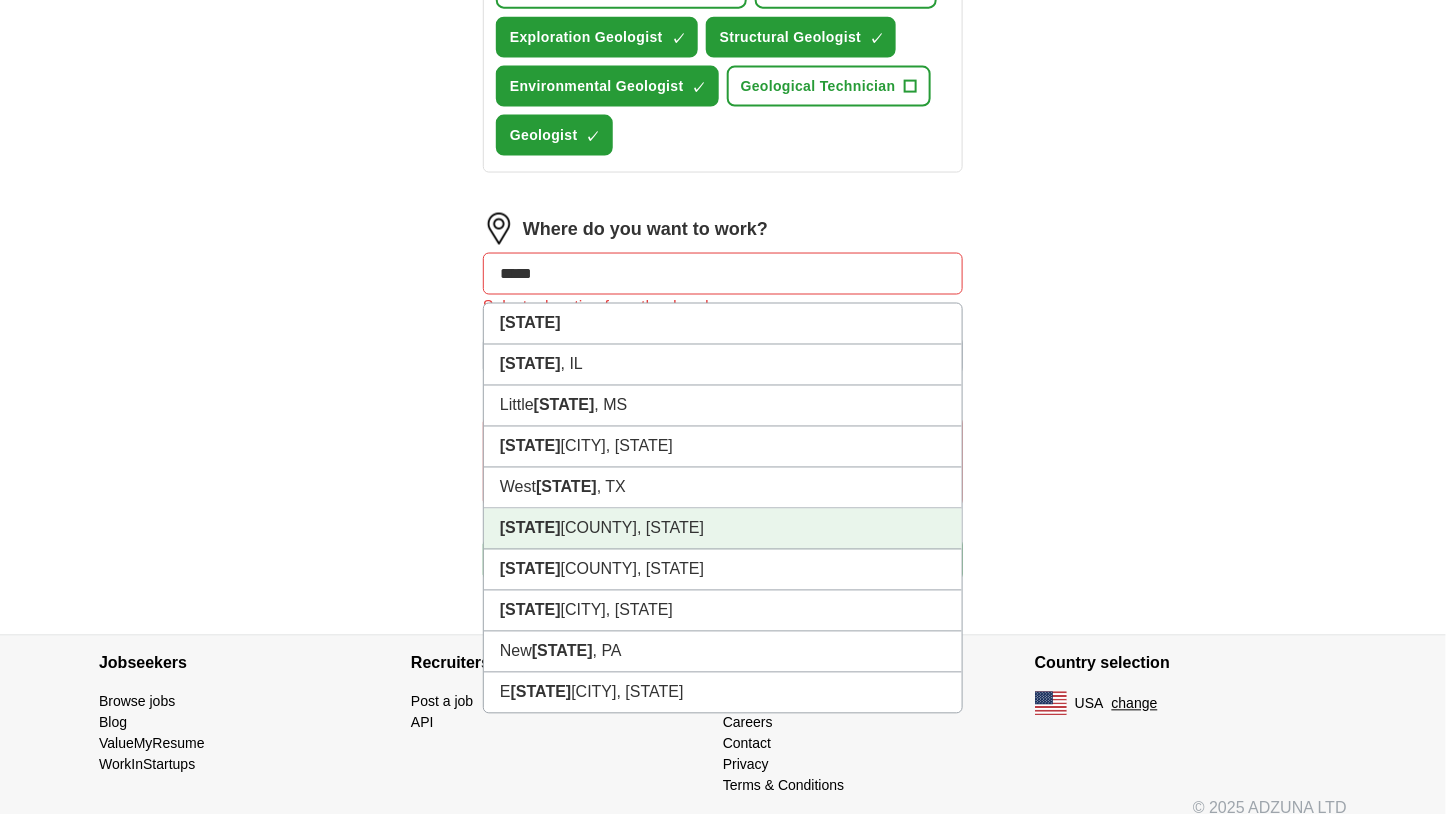 scroll, scrollTop: 889, scrollLeft: 0, axis: vertical 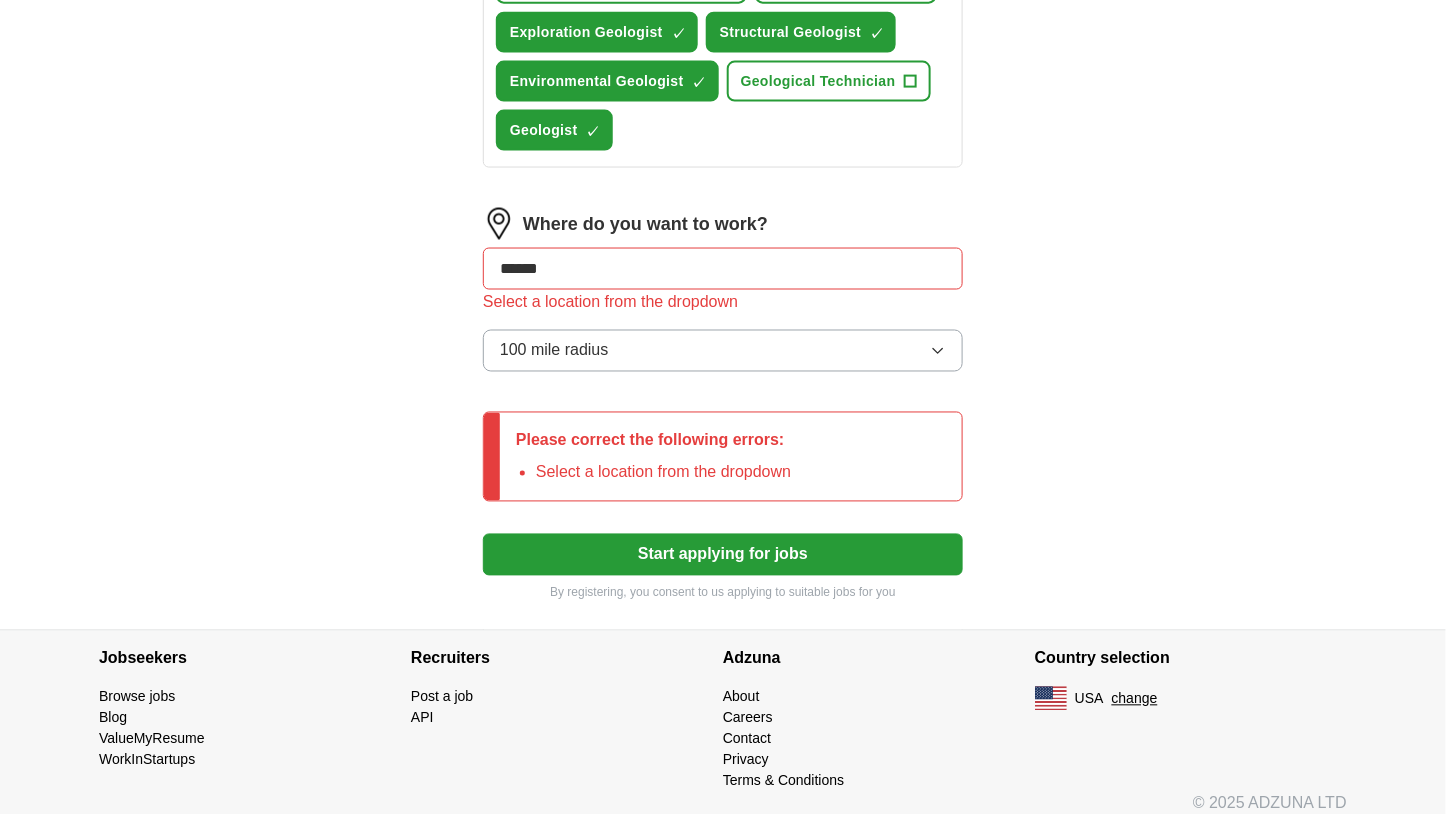 type on "*******" 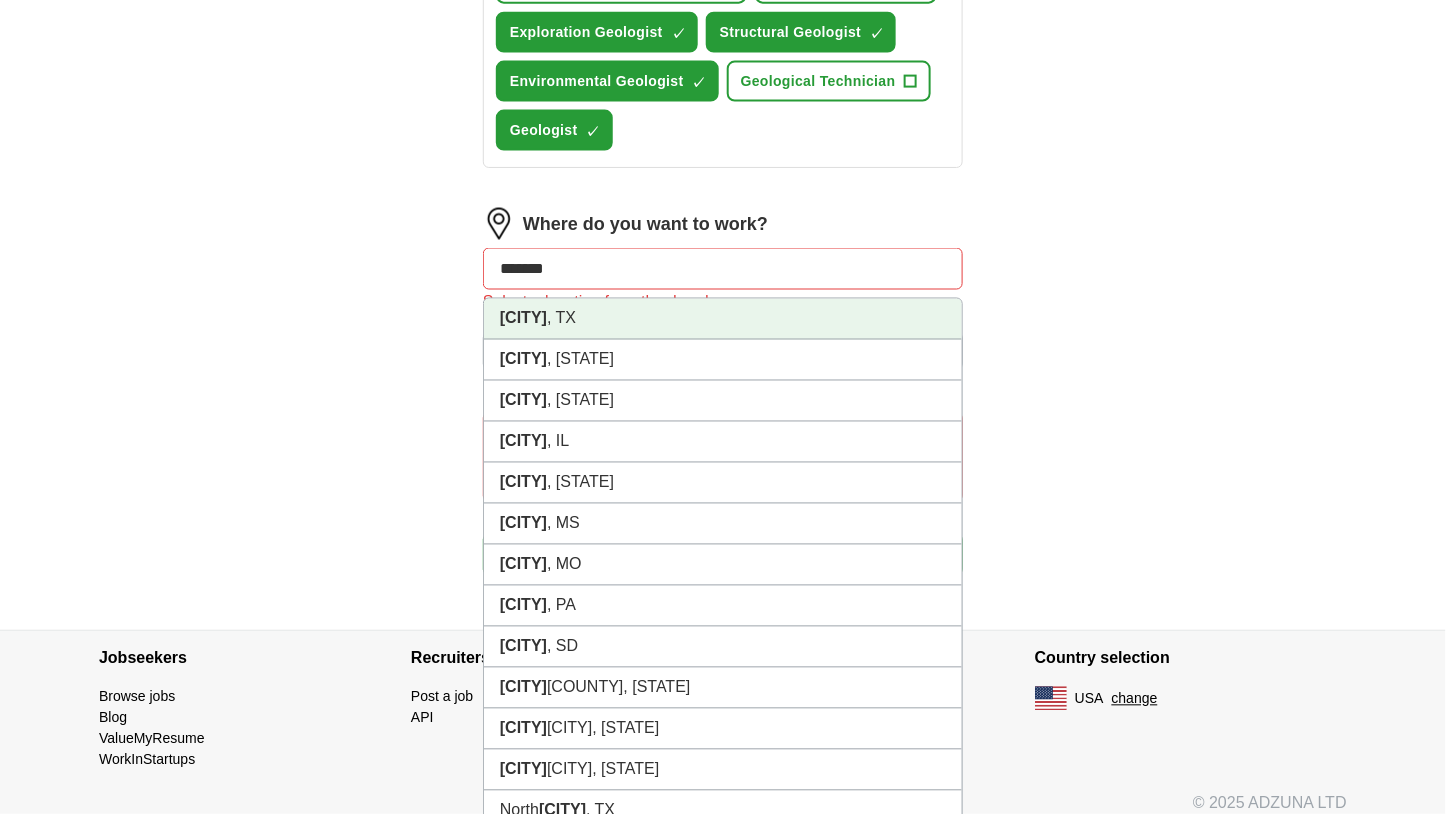 click on "[CITY] , [STATE]" at bounding box center [723, 319] 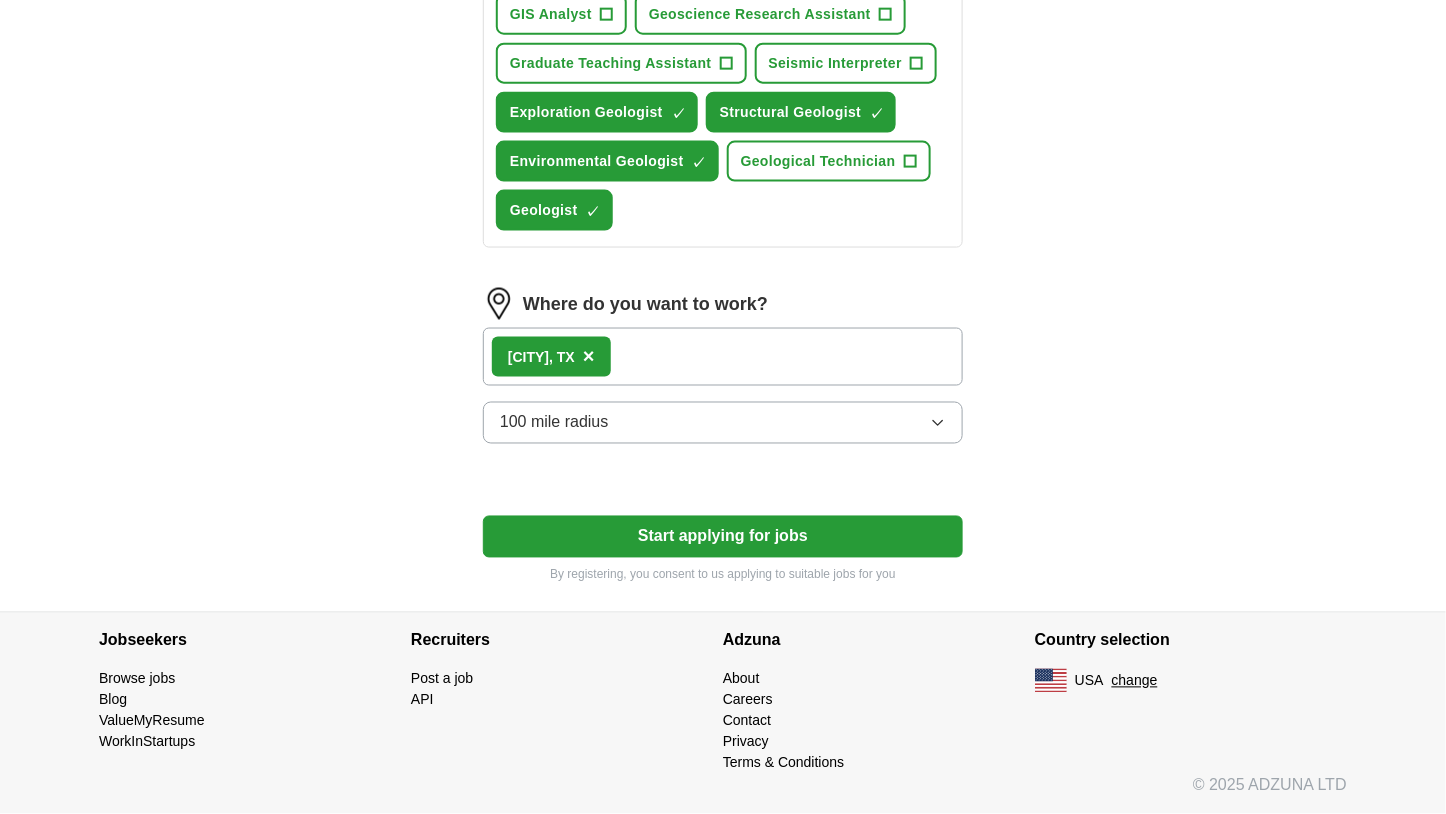 scroll, scrollTop: 801, scrollLeft: 0, axis: vertical 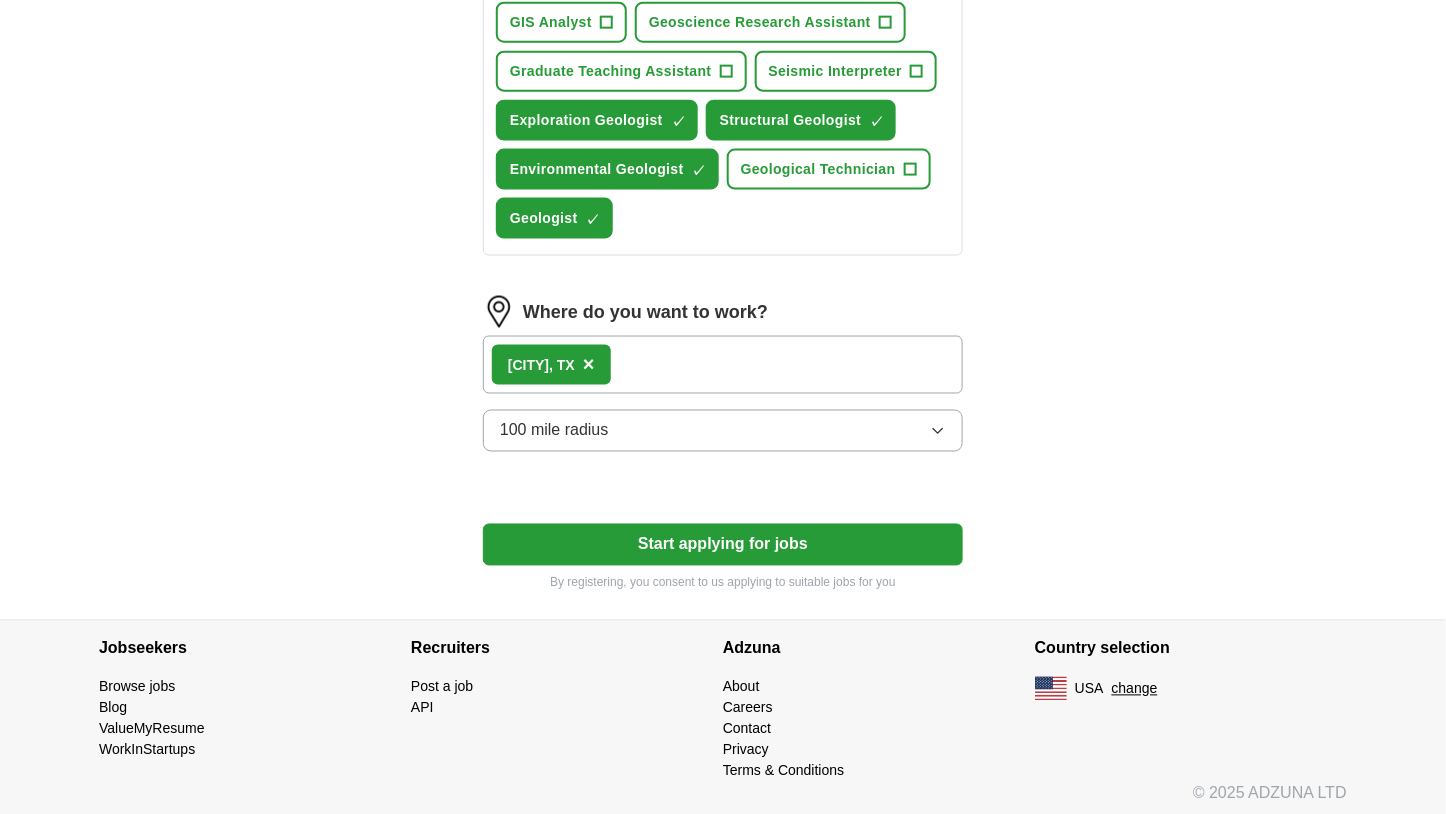 click on "[CITY] , [STATE] ×" at bounding box center [723, 365] 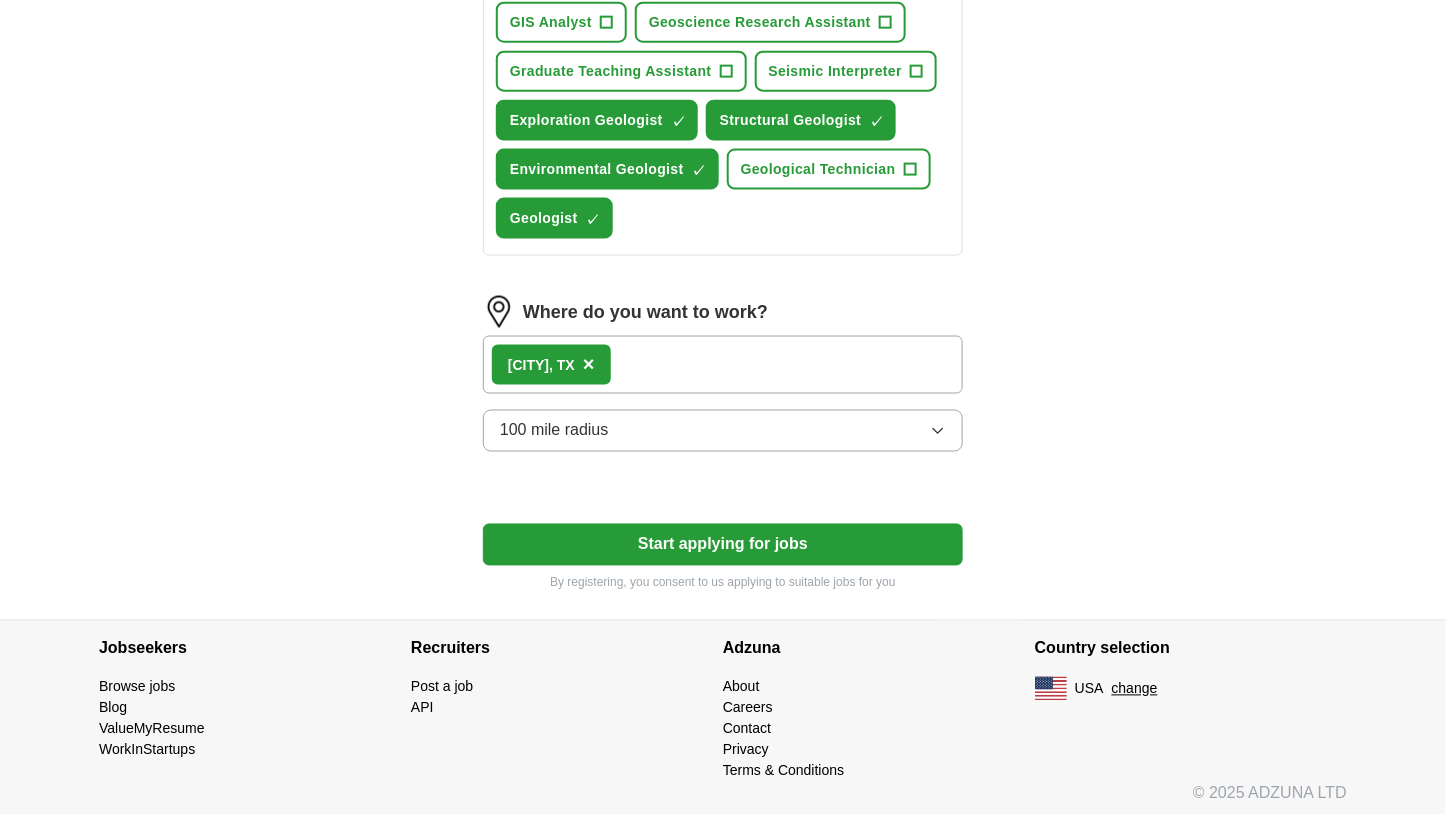 click on "[CITY] , [STATE] ×" at bounding box center [723, 365] 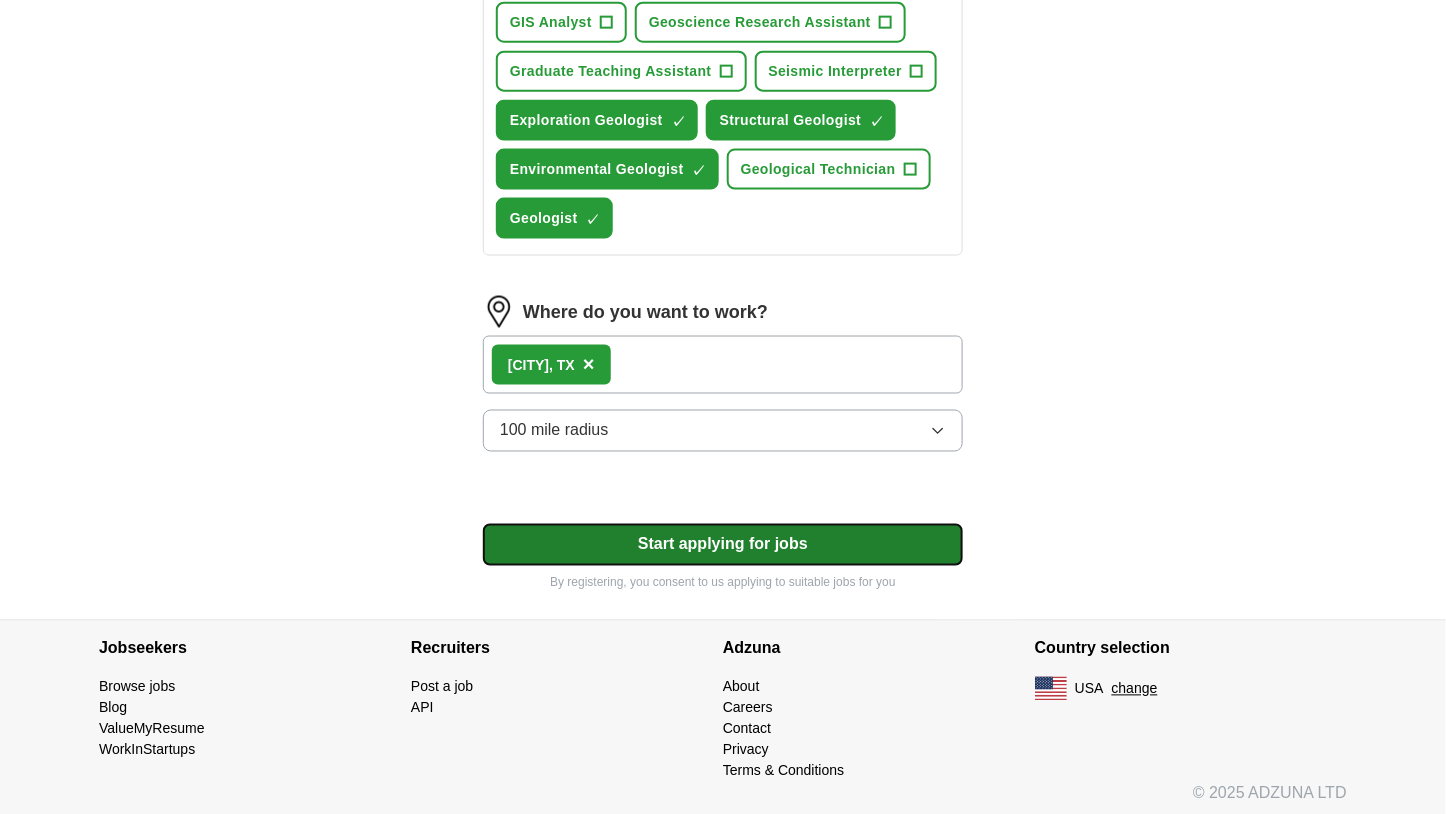click on "Start applying for jobs" at bounding box center (723, 545) 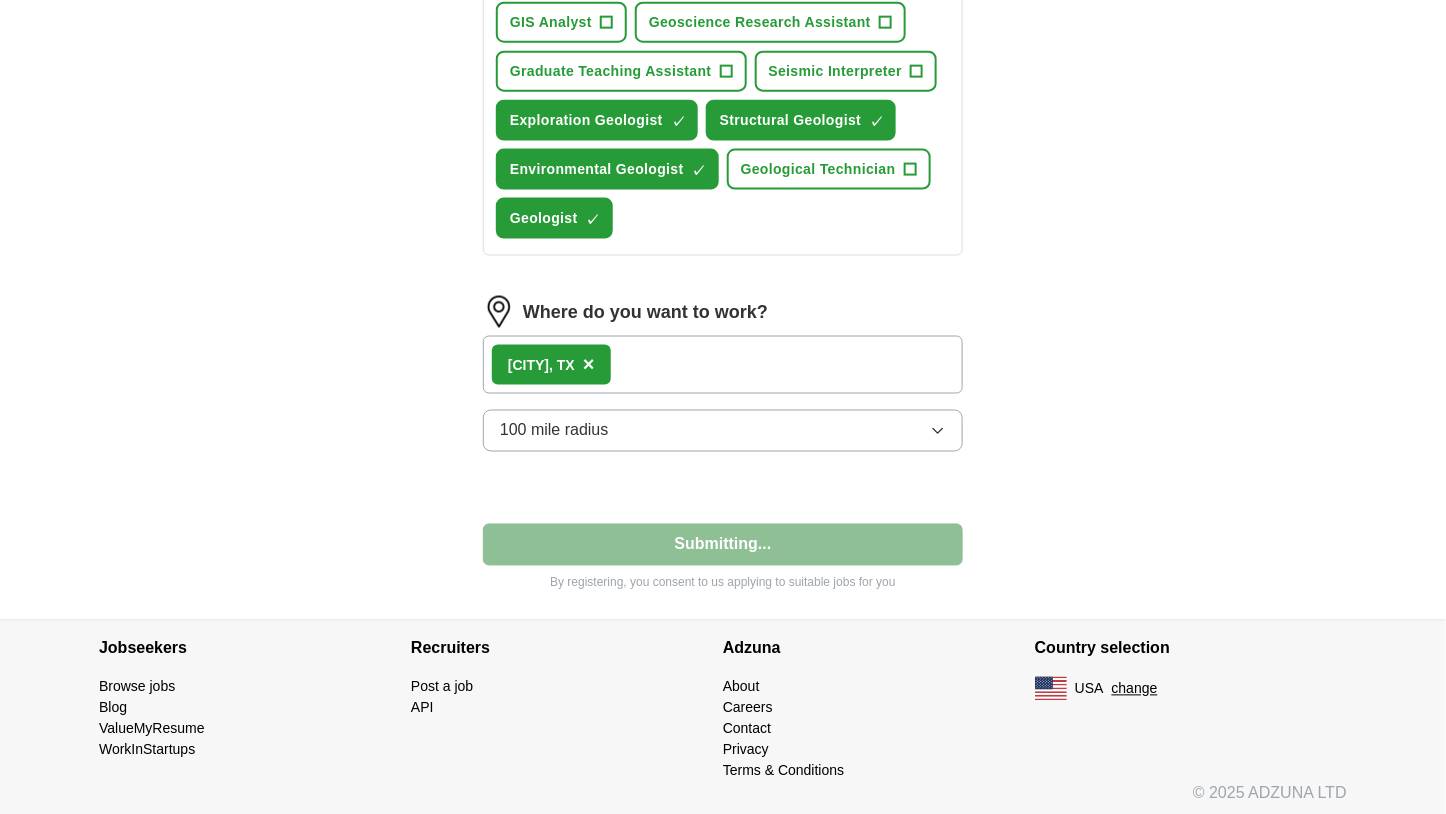 select on "**" 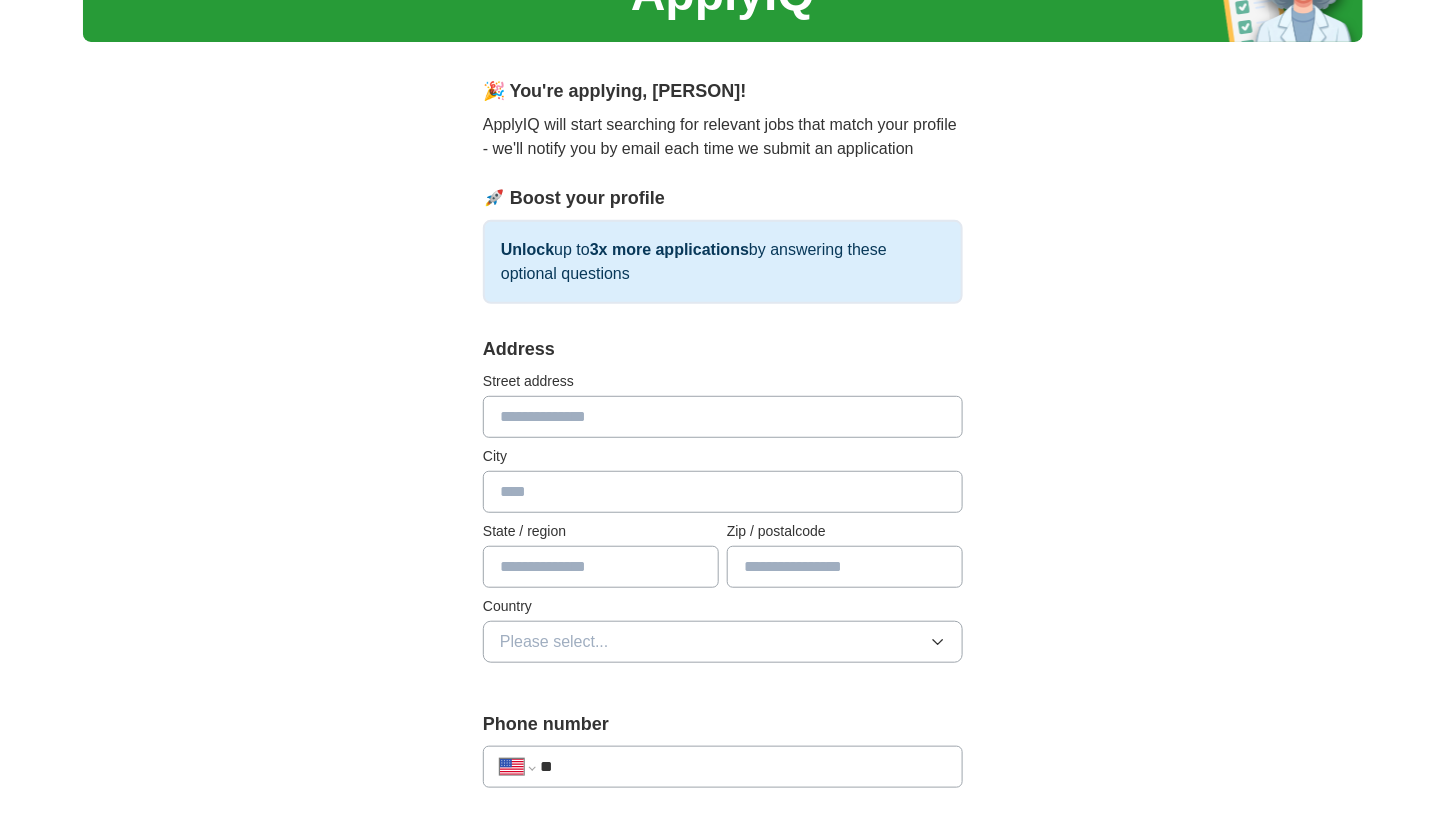 scroll, scrollTop: 172, scrollLeft: 0, axis: vertical 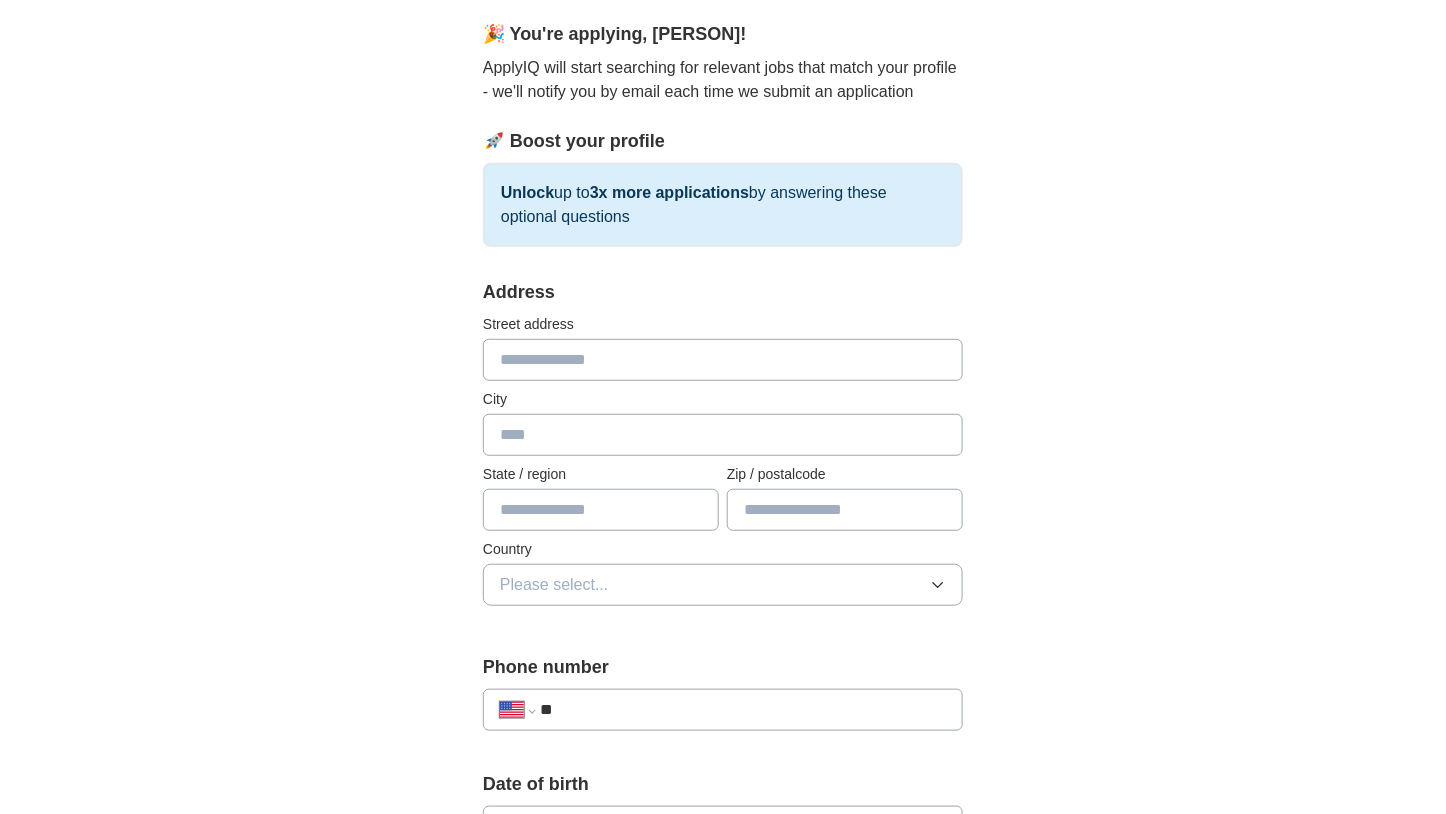 click at bounding box center (723, 360) 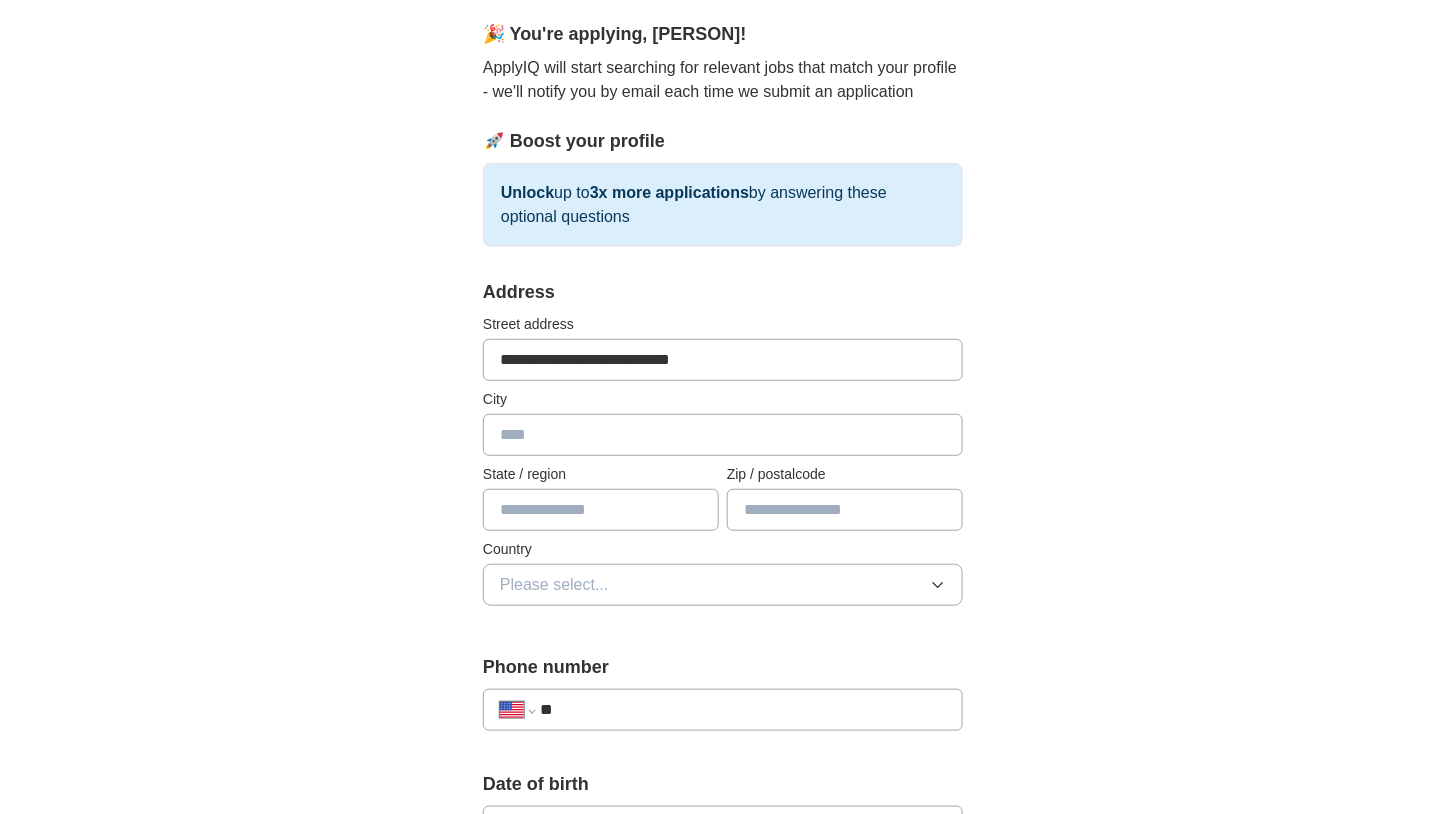 type on "**********" 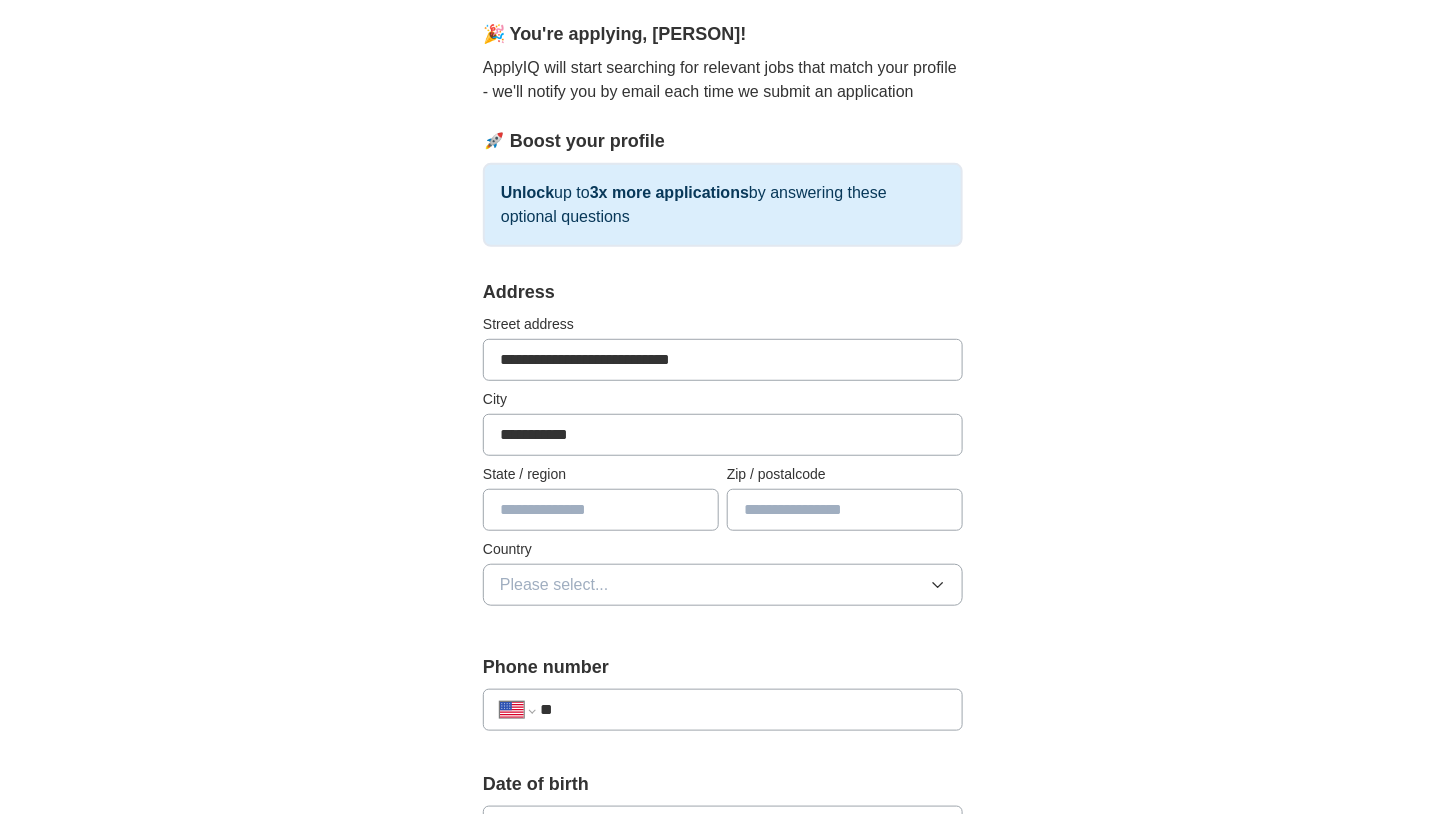 type on "**" 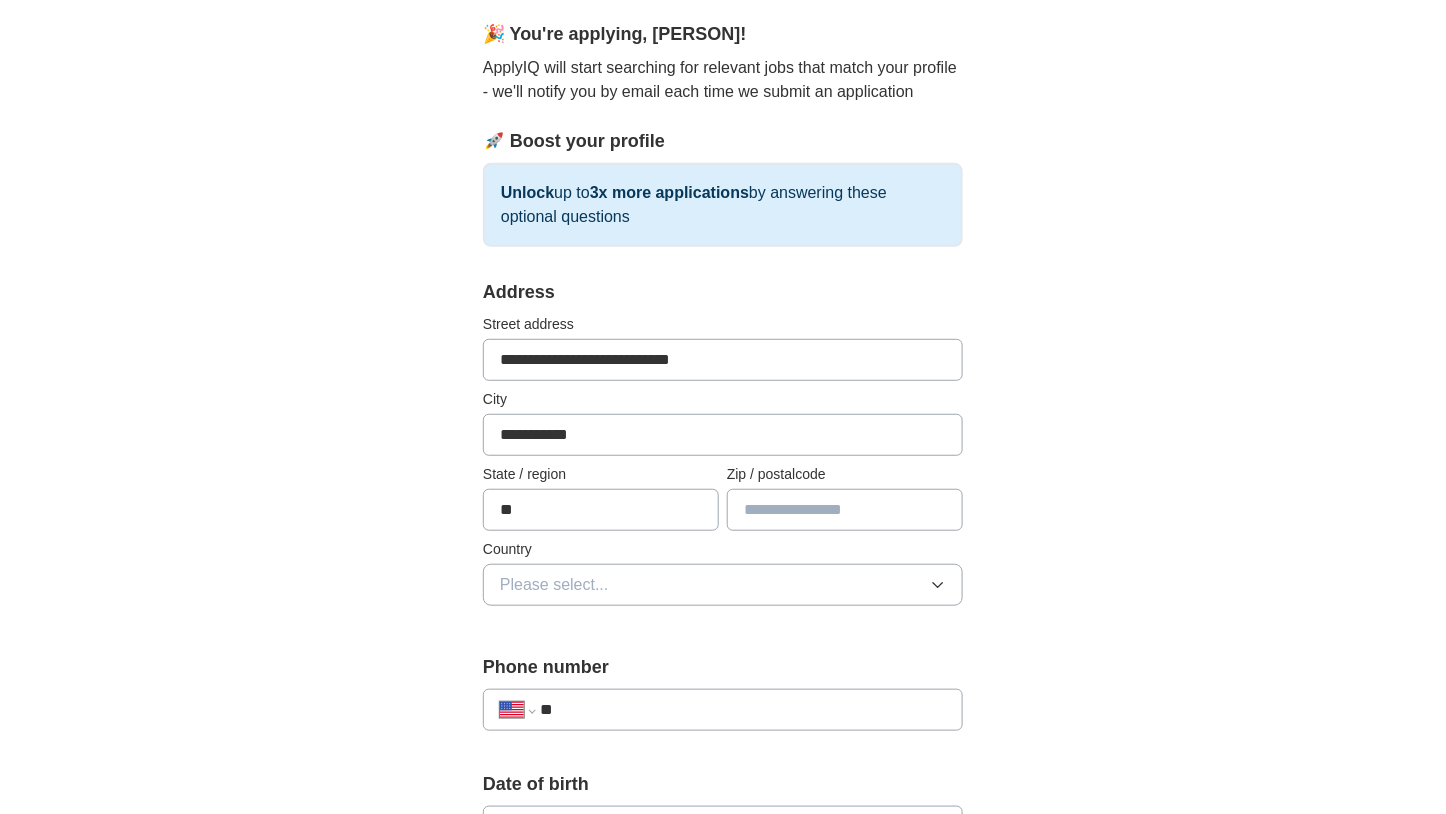 type on "*****" 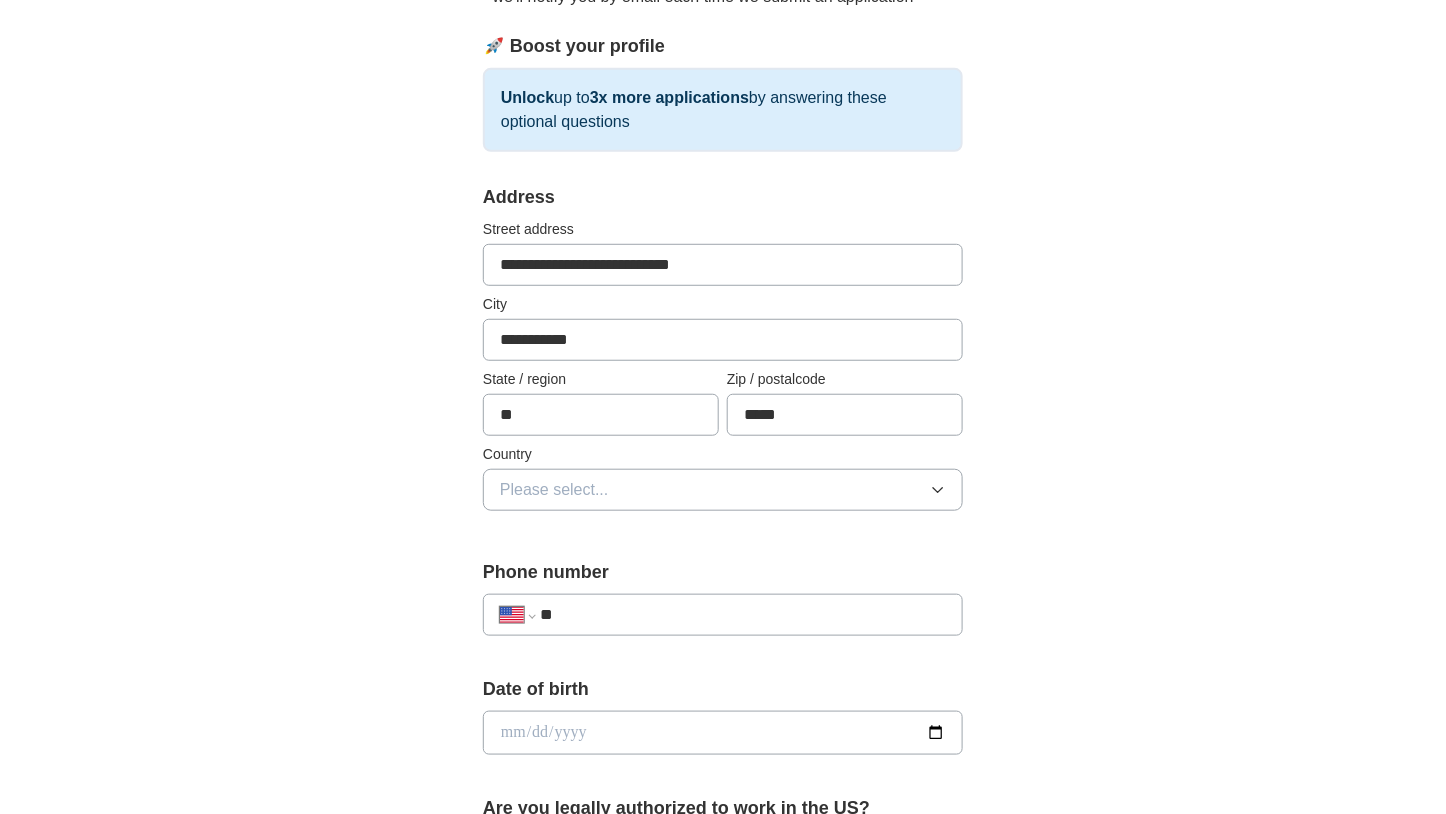 scroll, scrollTop: 267, scrollLeft: 0, axis: vertical 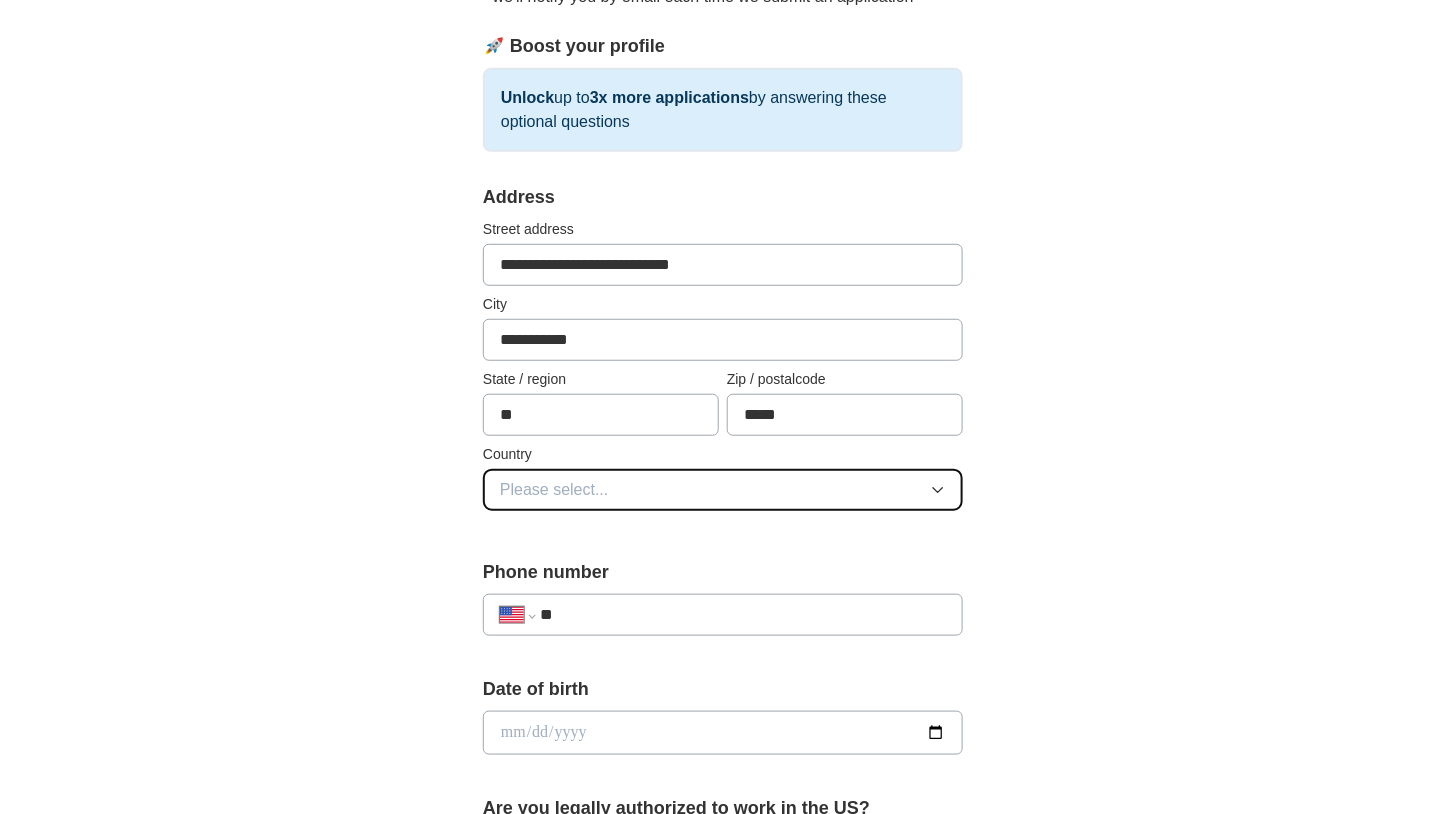 click on "Please select..." at bounding box center [723, 490] 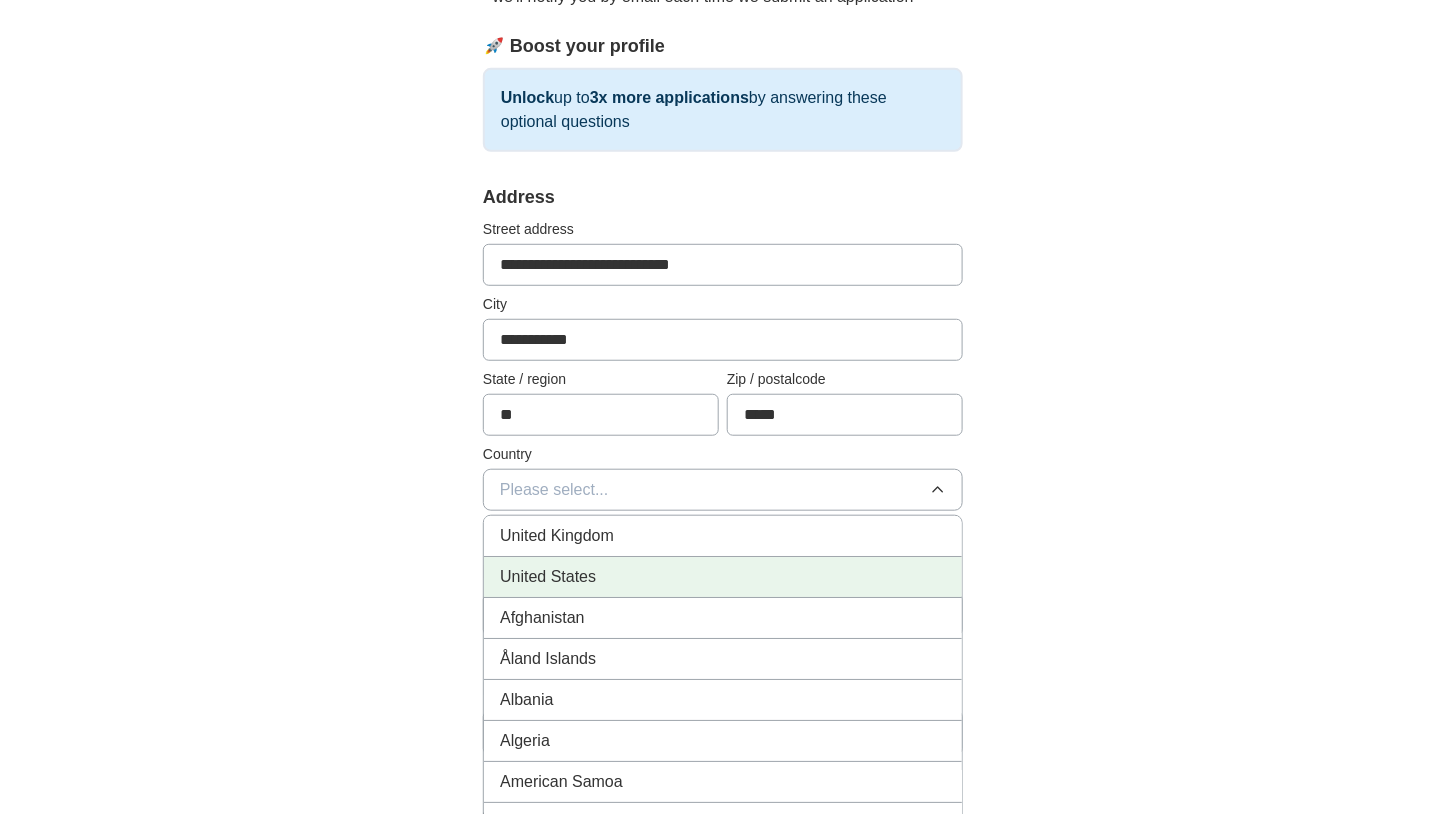 click on "United States" at bounding box center (723, 577) 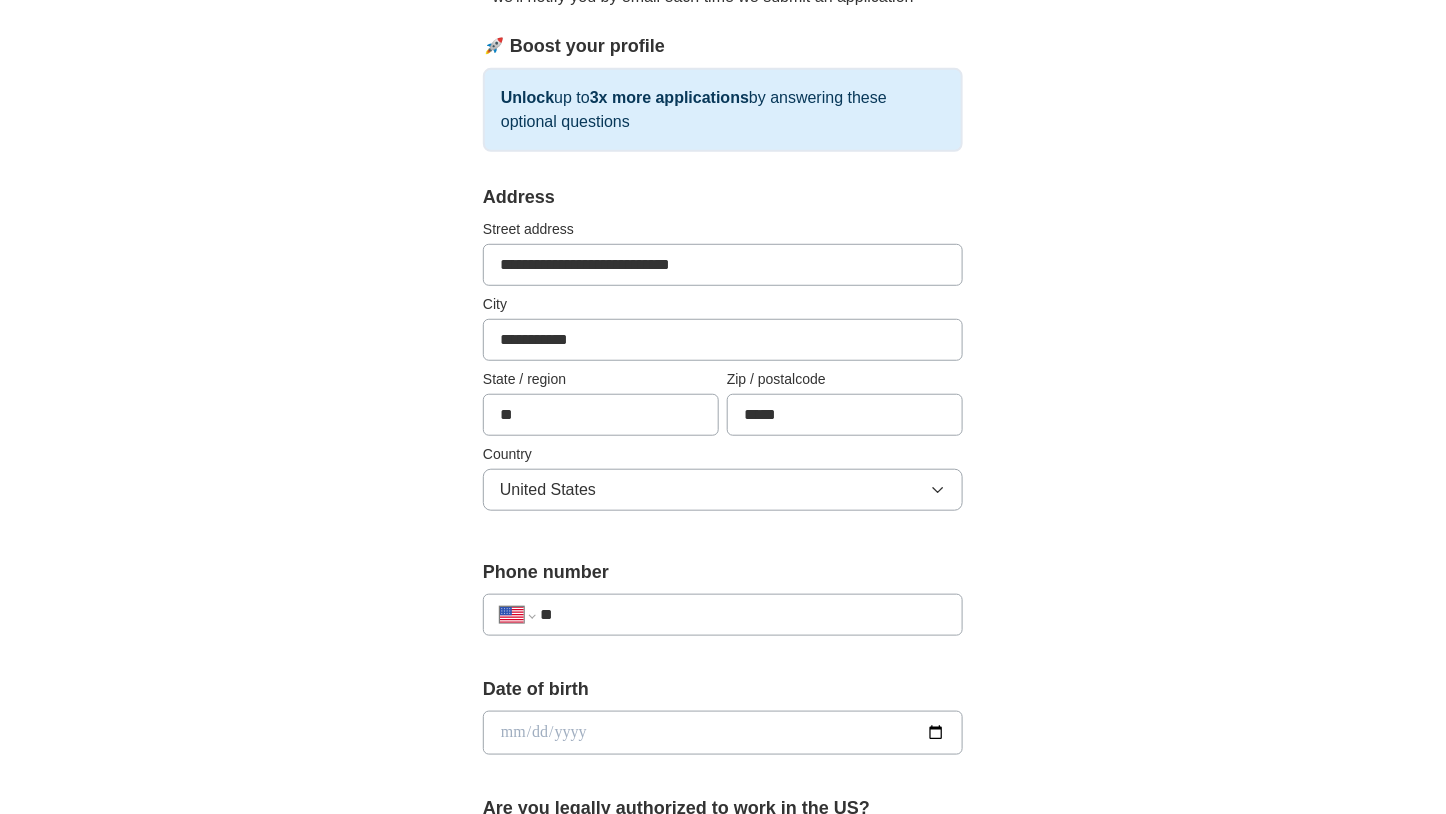 click on "**" at bounding box center [743, 615] 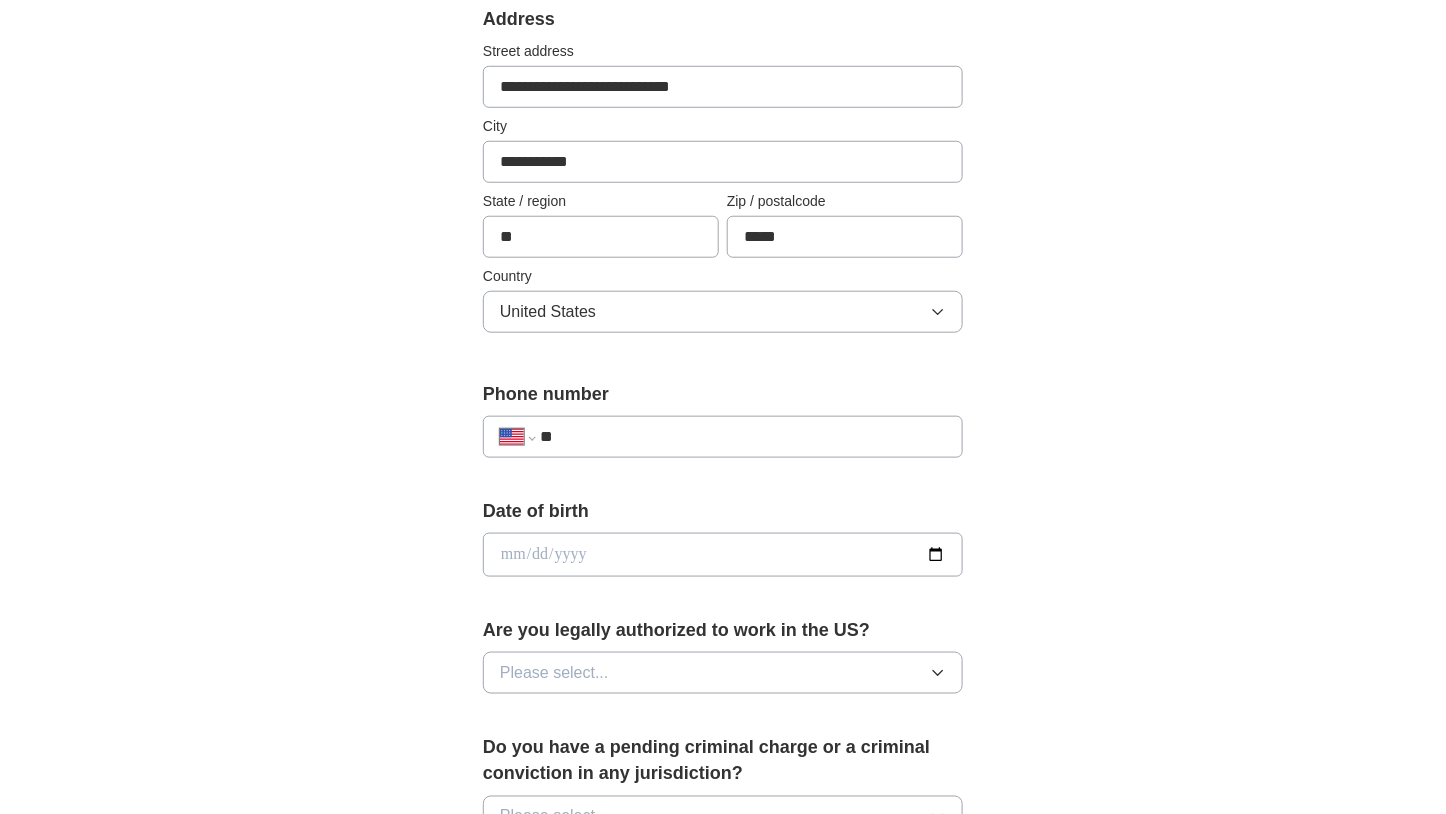 scroll, scrollTop: 451, scrollLeft: 0, axis: vertical 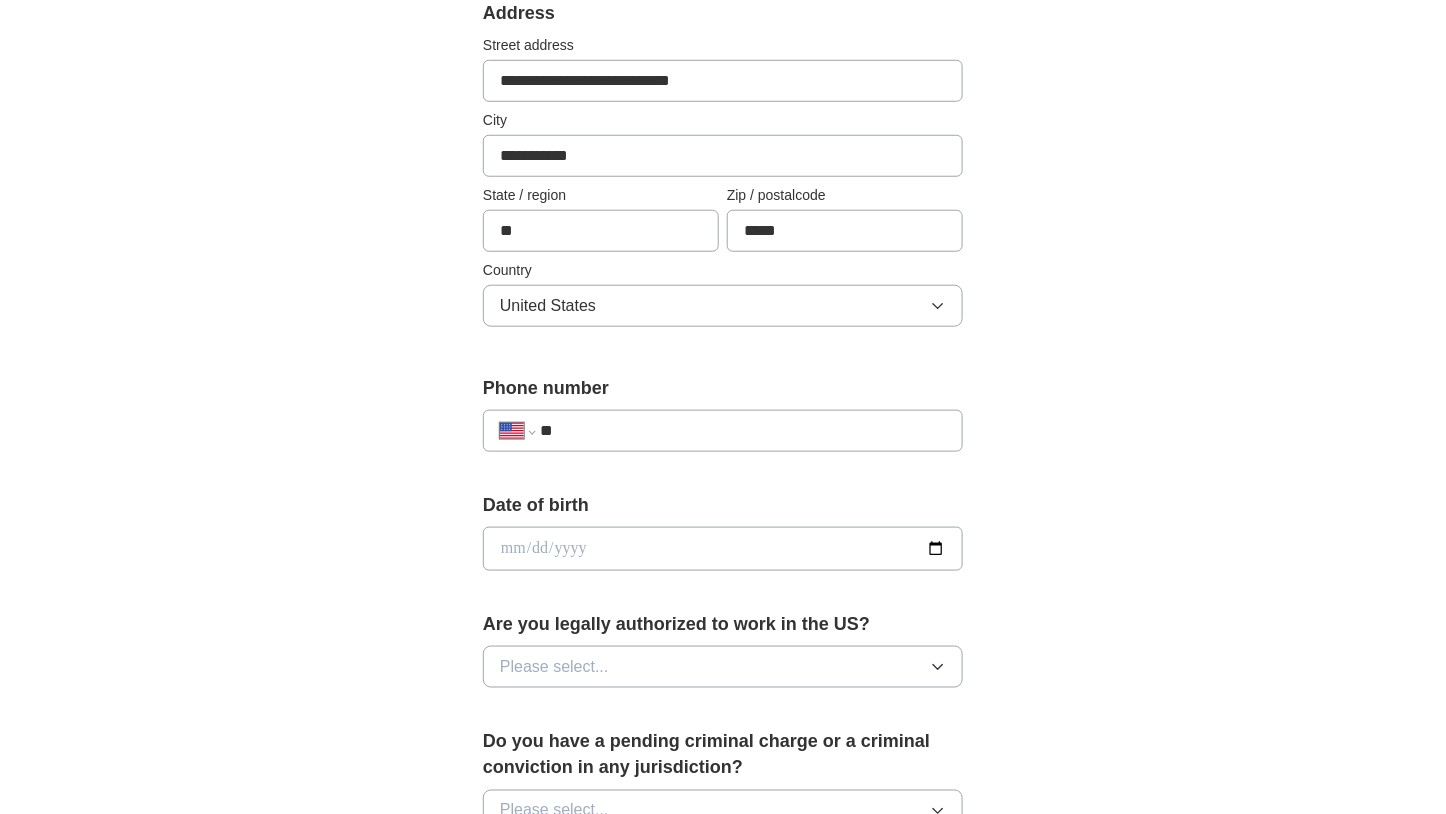 click at bounding box center [723, 549] 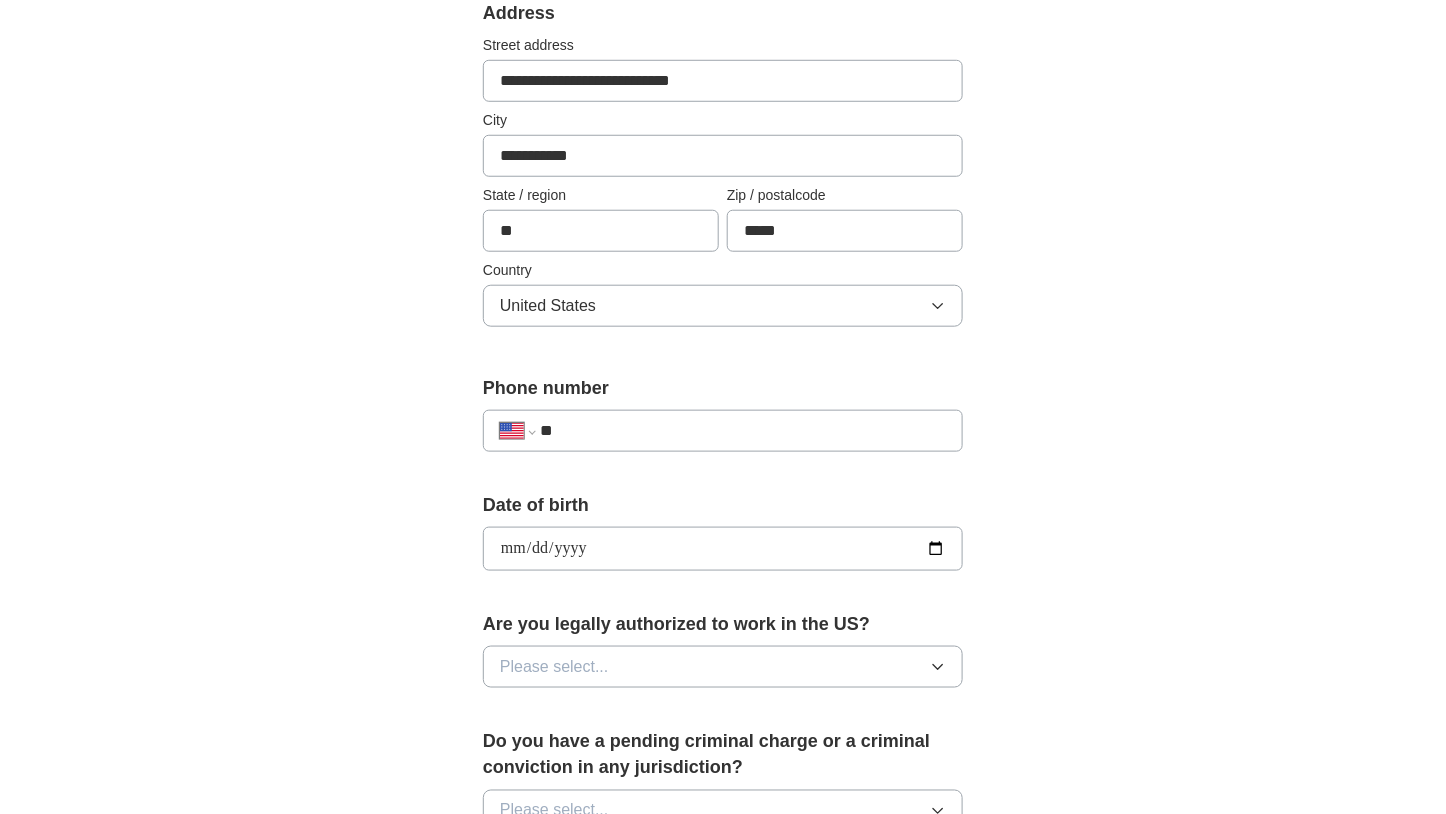 type on "**********" 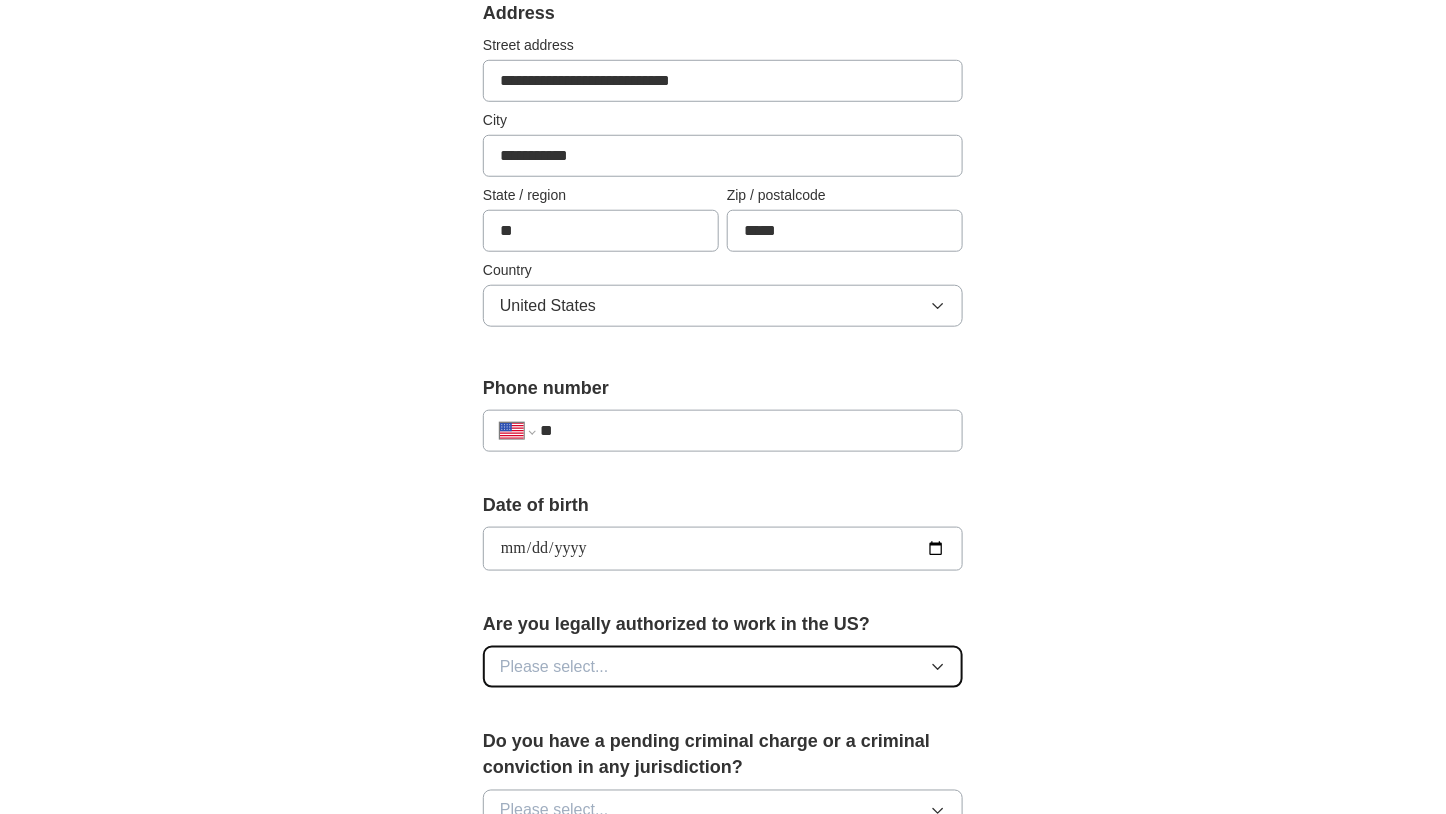 click on "Please select..." at bounding box center (723, 667) 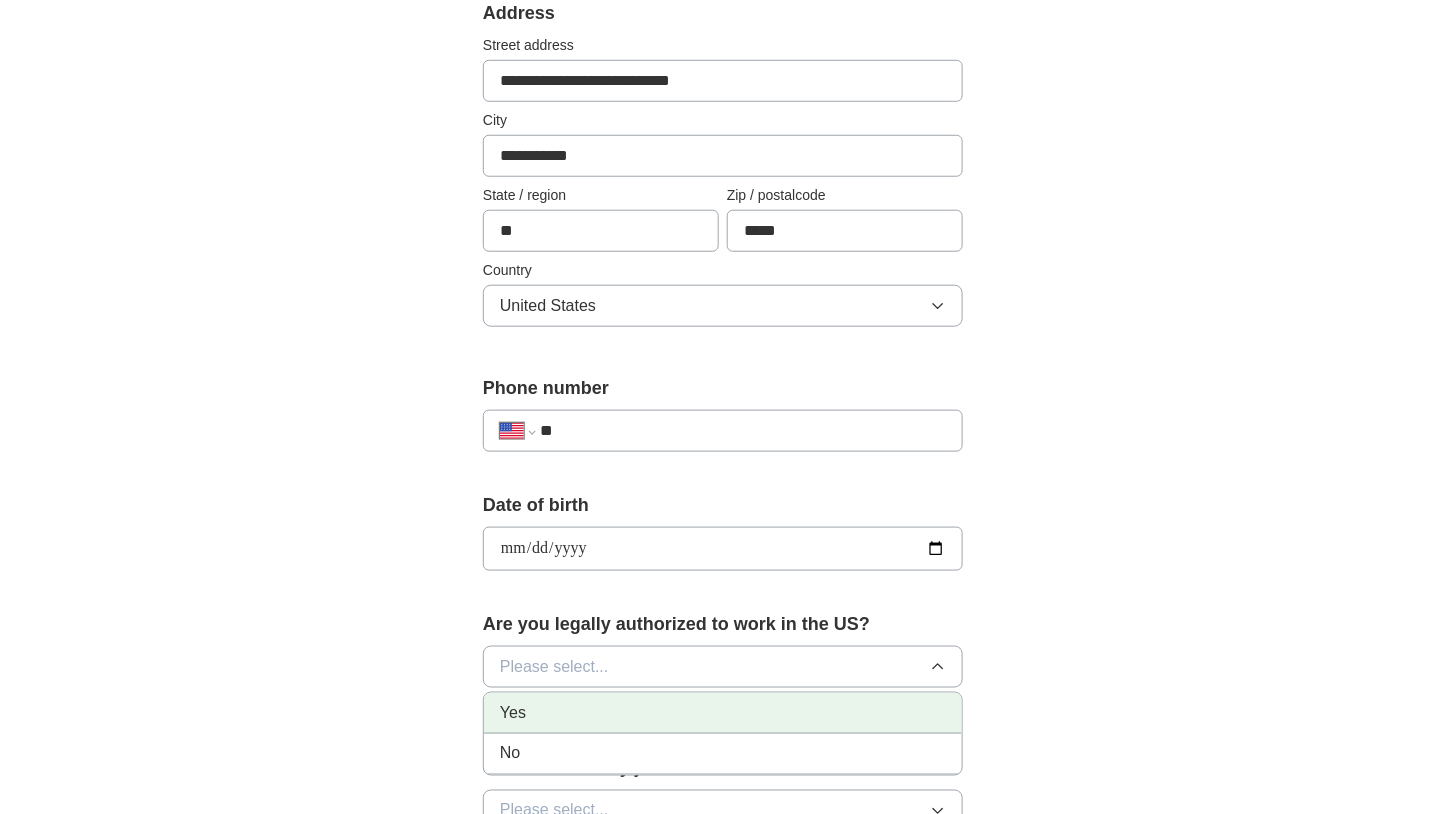 click on "Yes" at bounding box center [723, 713] 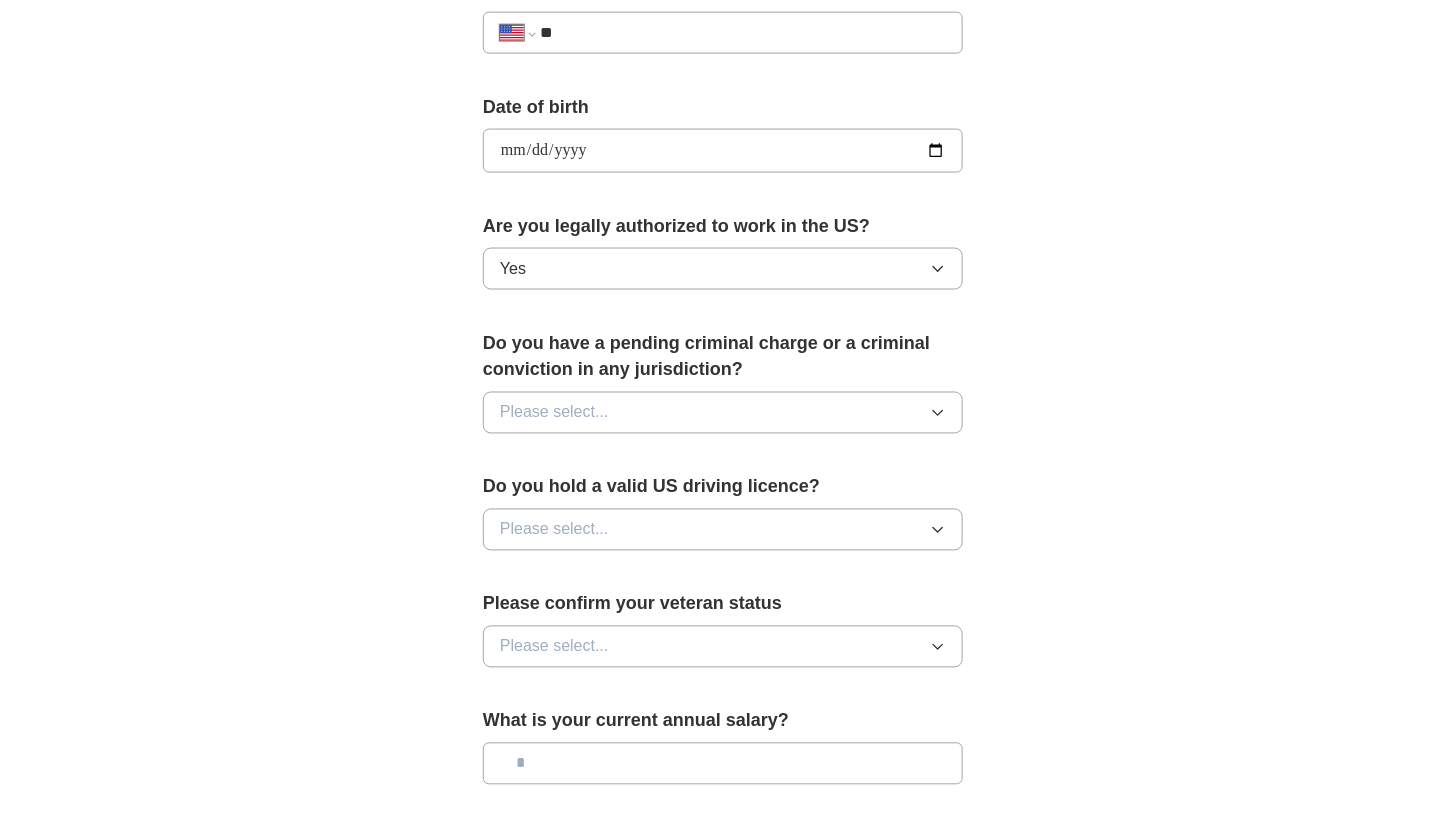 scroll, scrollTop: 851, scrollLeft: 0, axis: vertical 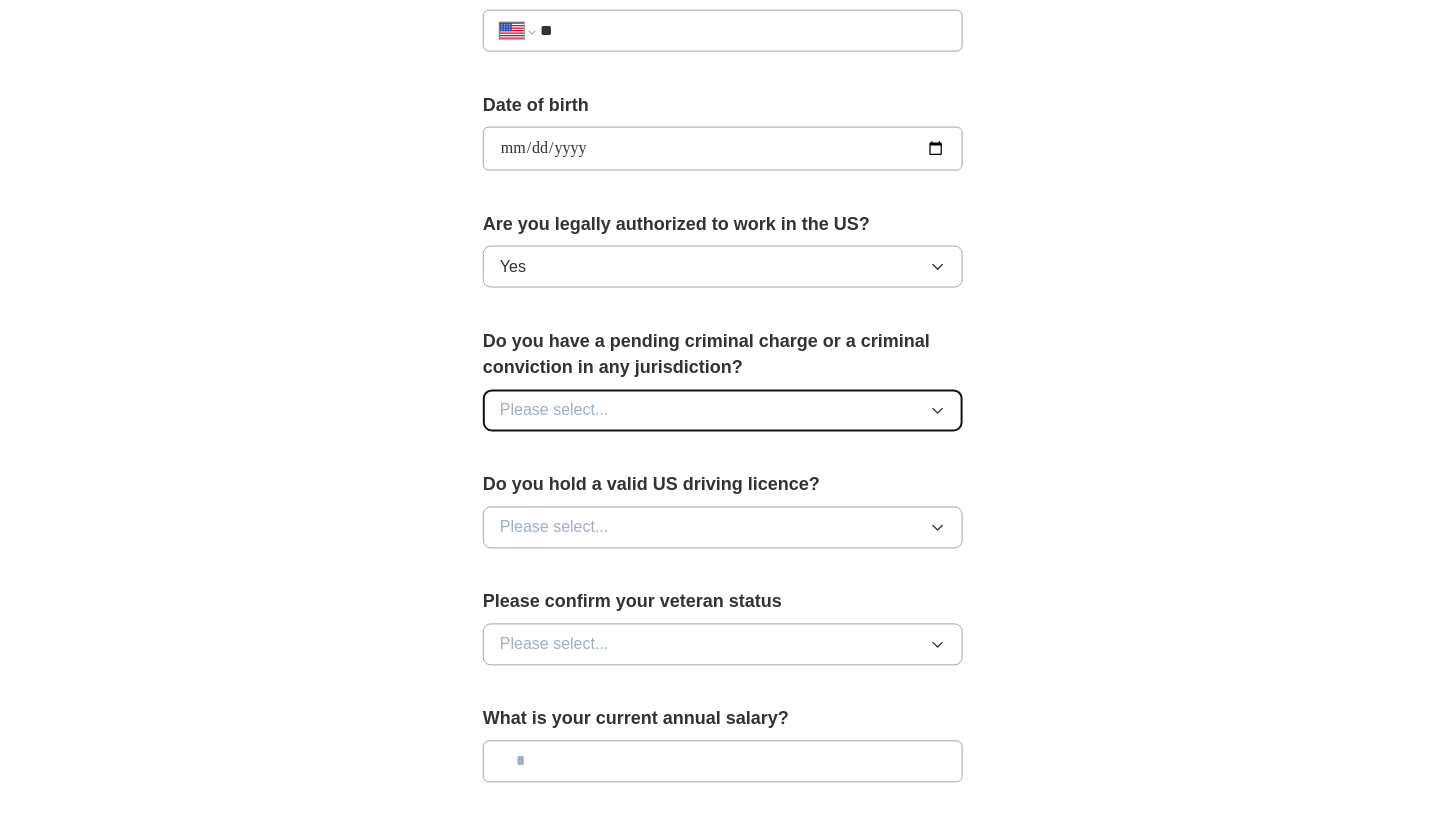 click on "Please select..." at bounding box center [723, 411] 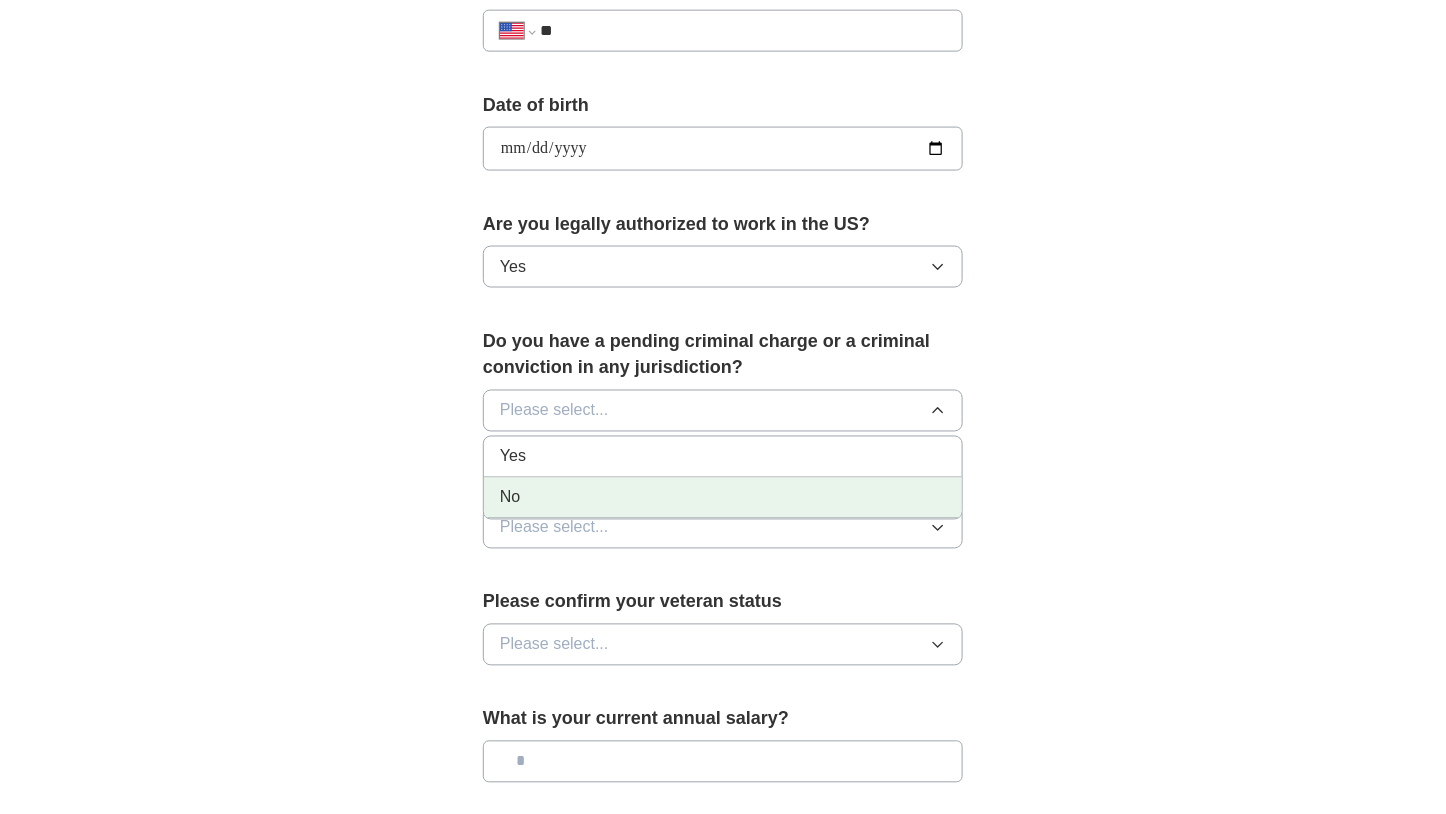 click on "No" at bounding box center (723, 498) 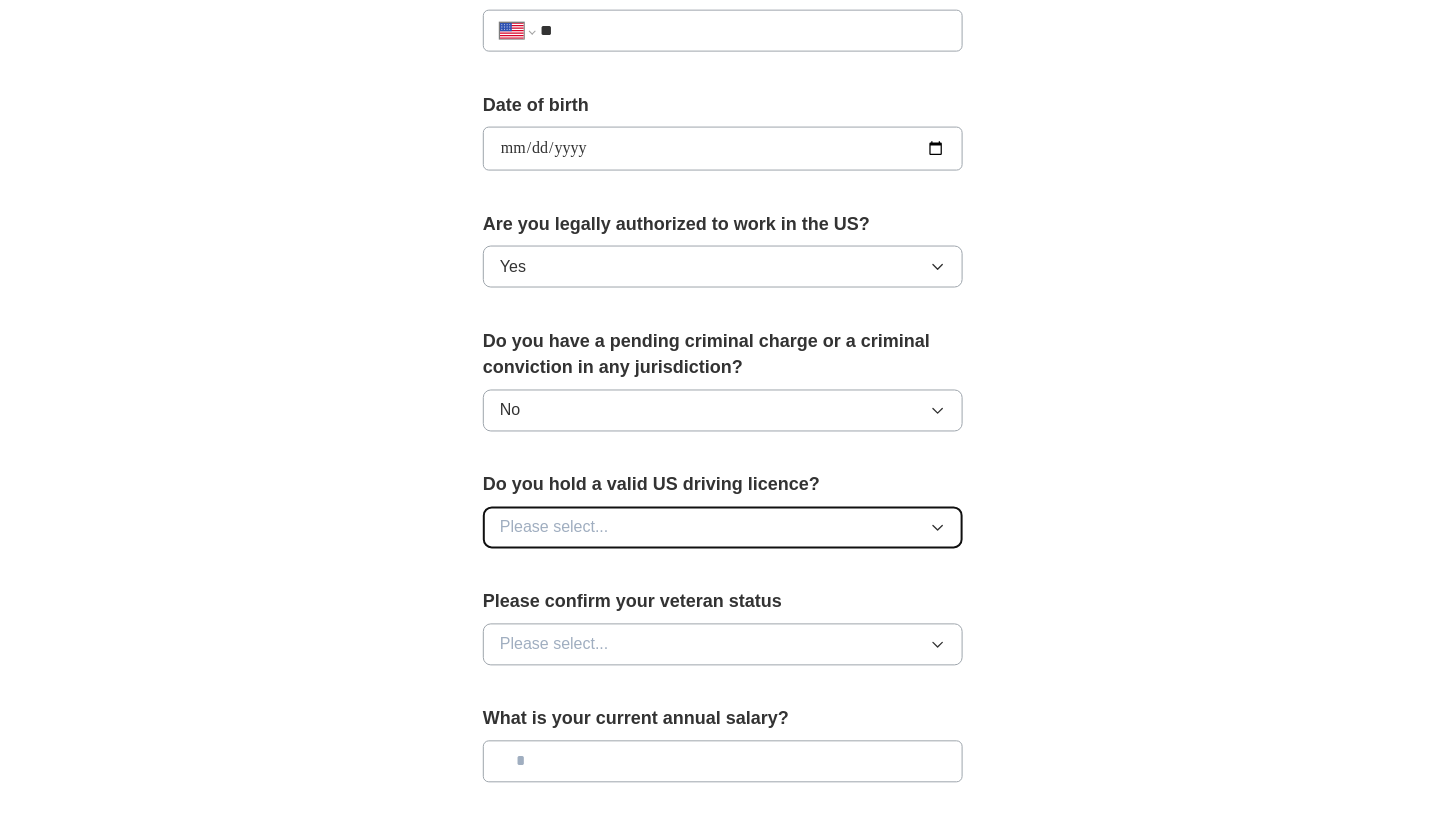 click on "Please select..." at bounding box center (723, 528) 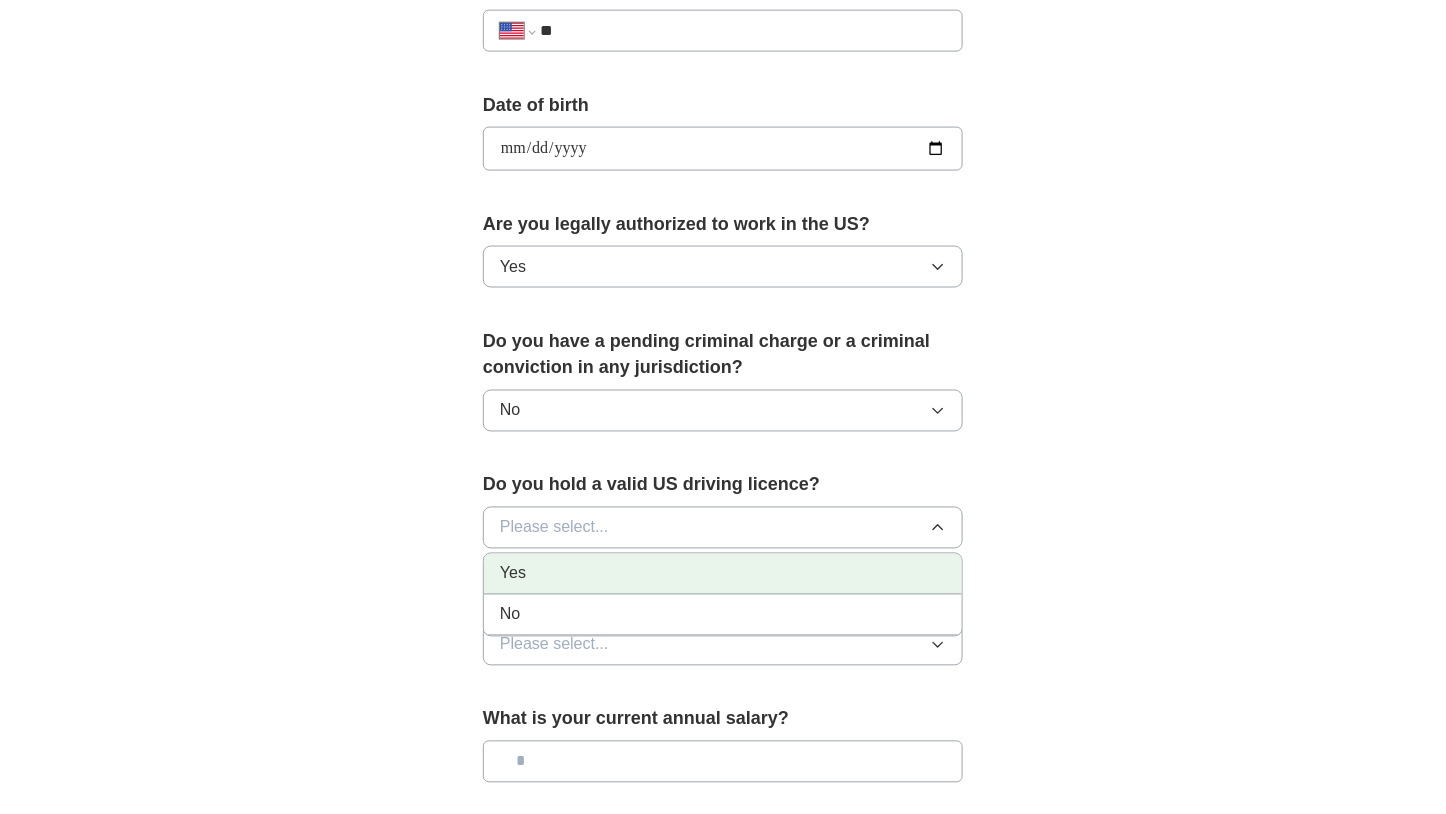 click on "Yes" at bounding box center (723, 574) 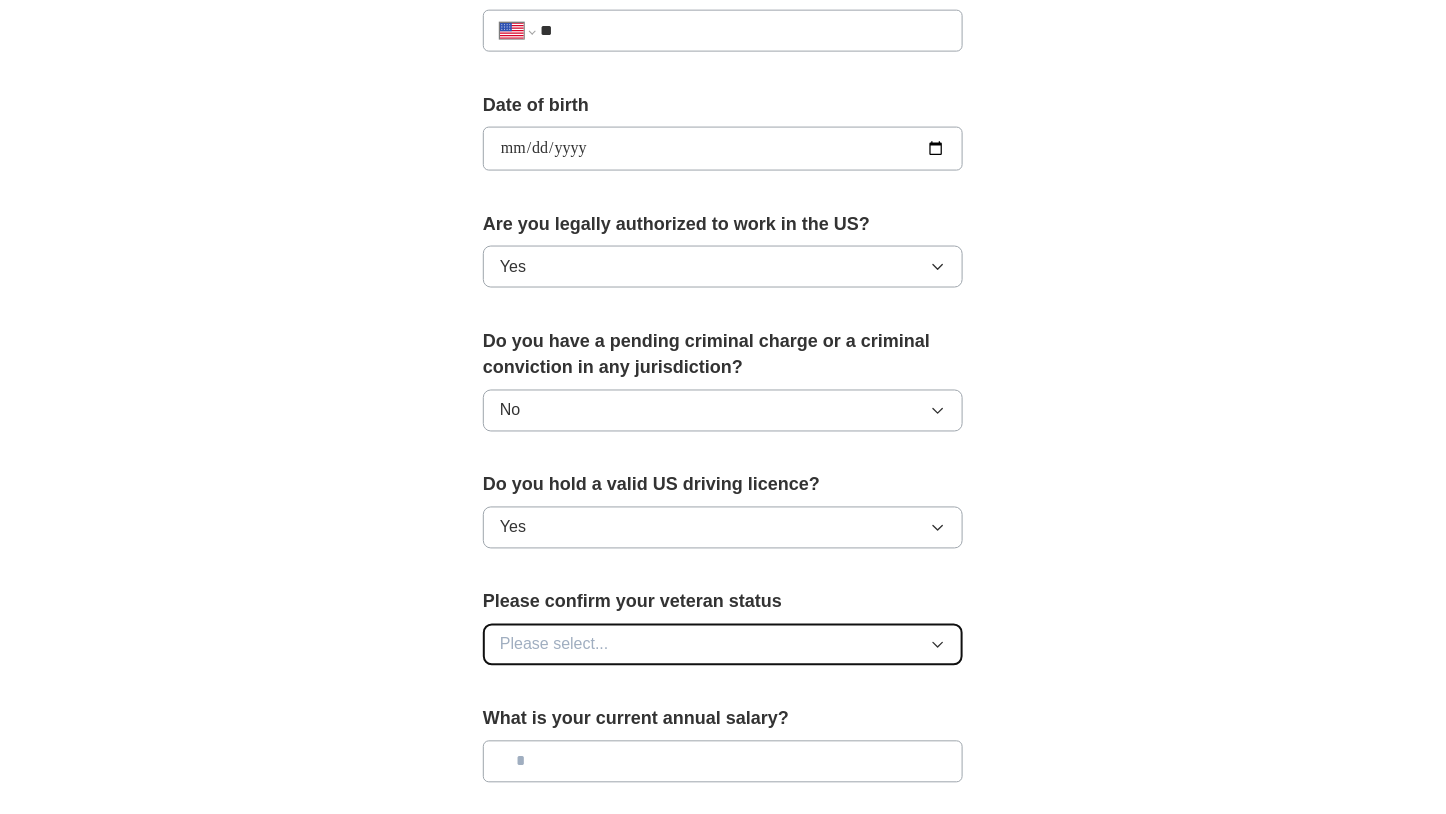 click on "Please select..." at bounding box center [723, 645] 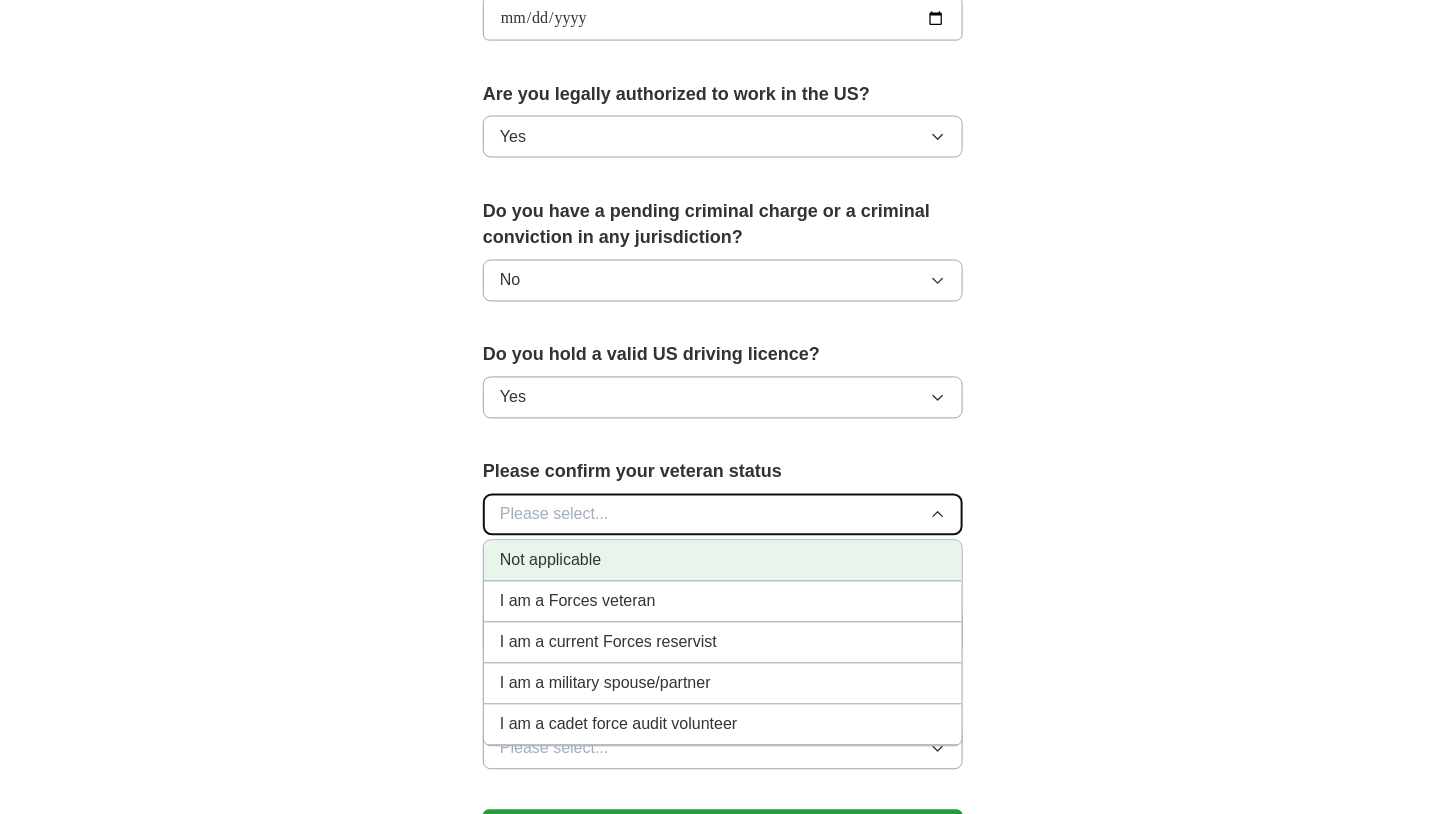 scroll, scrollTop: 1029, scrollLeft: 0, axis: vertical 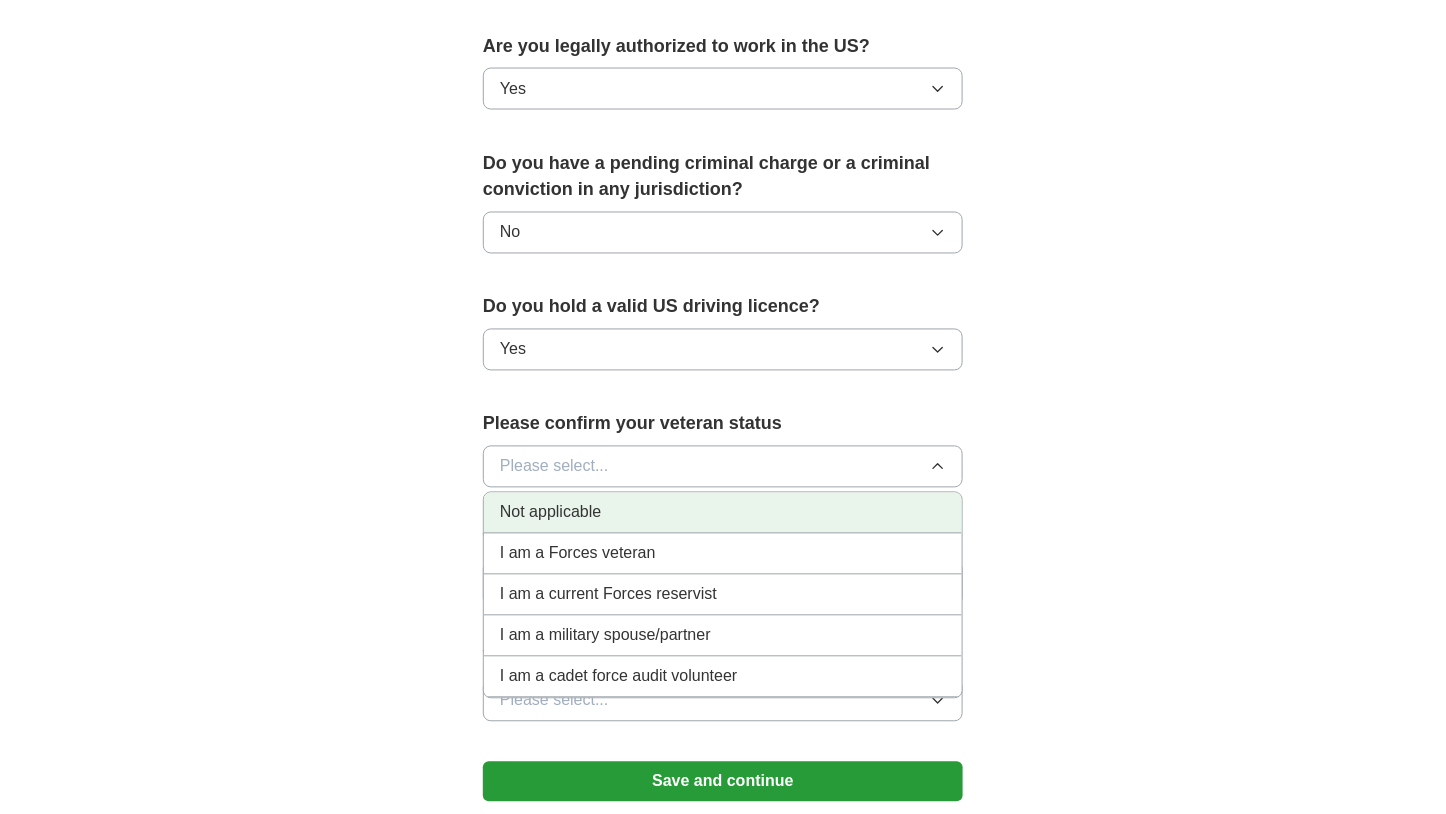 click on "Not applicable" at bounding box center (550, 513) 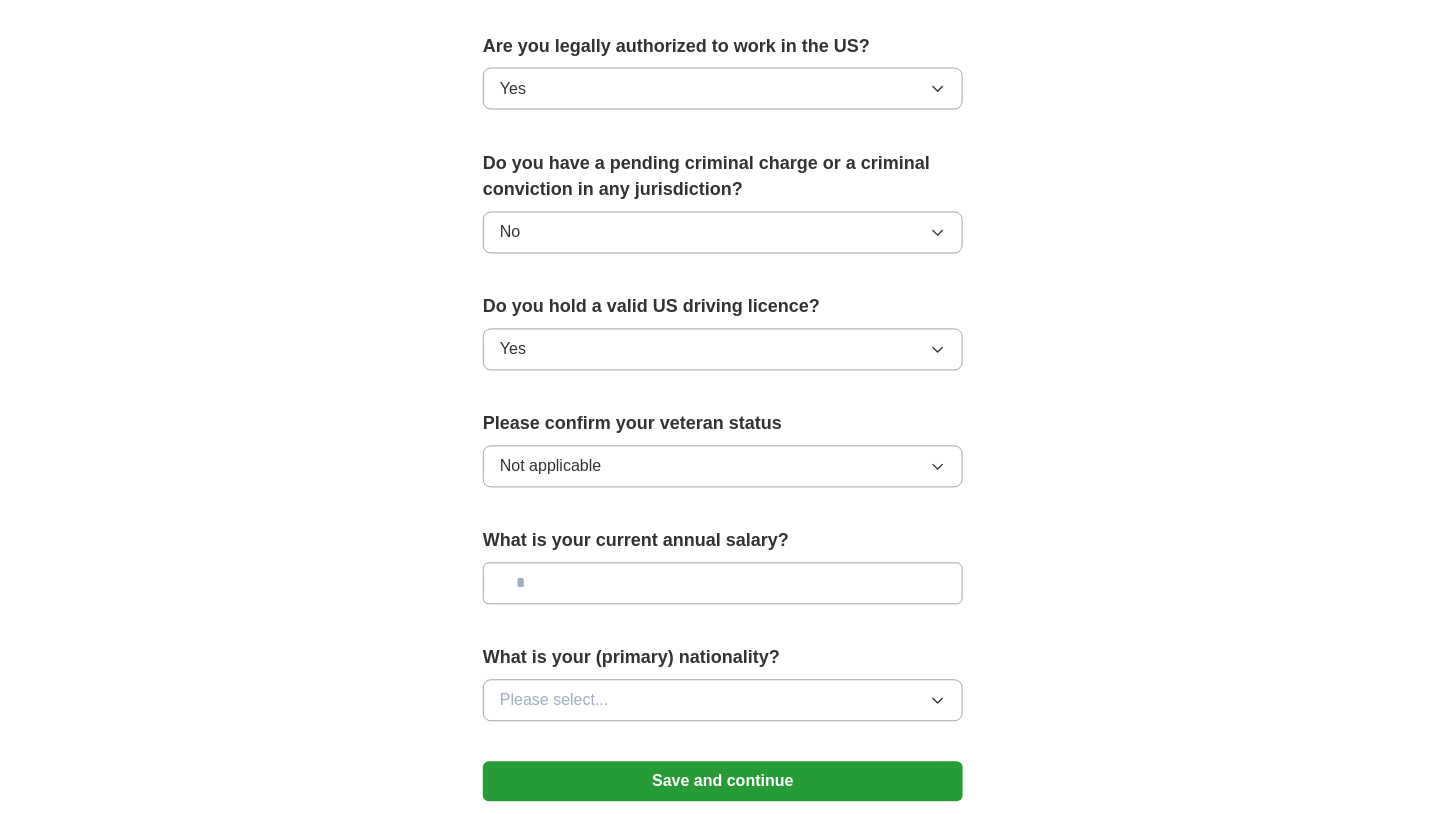 click at bounding box center [723, 584] 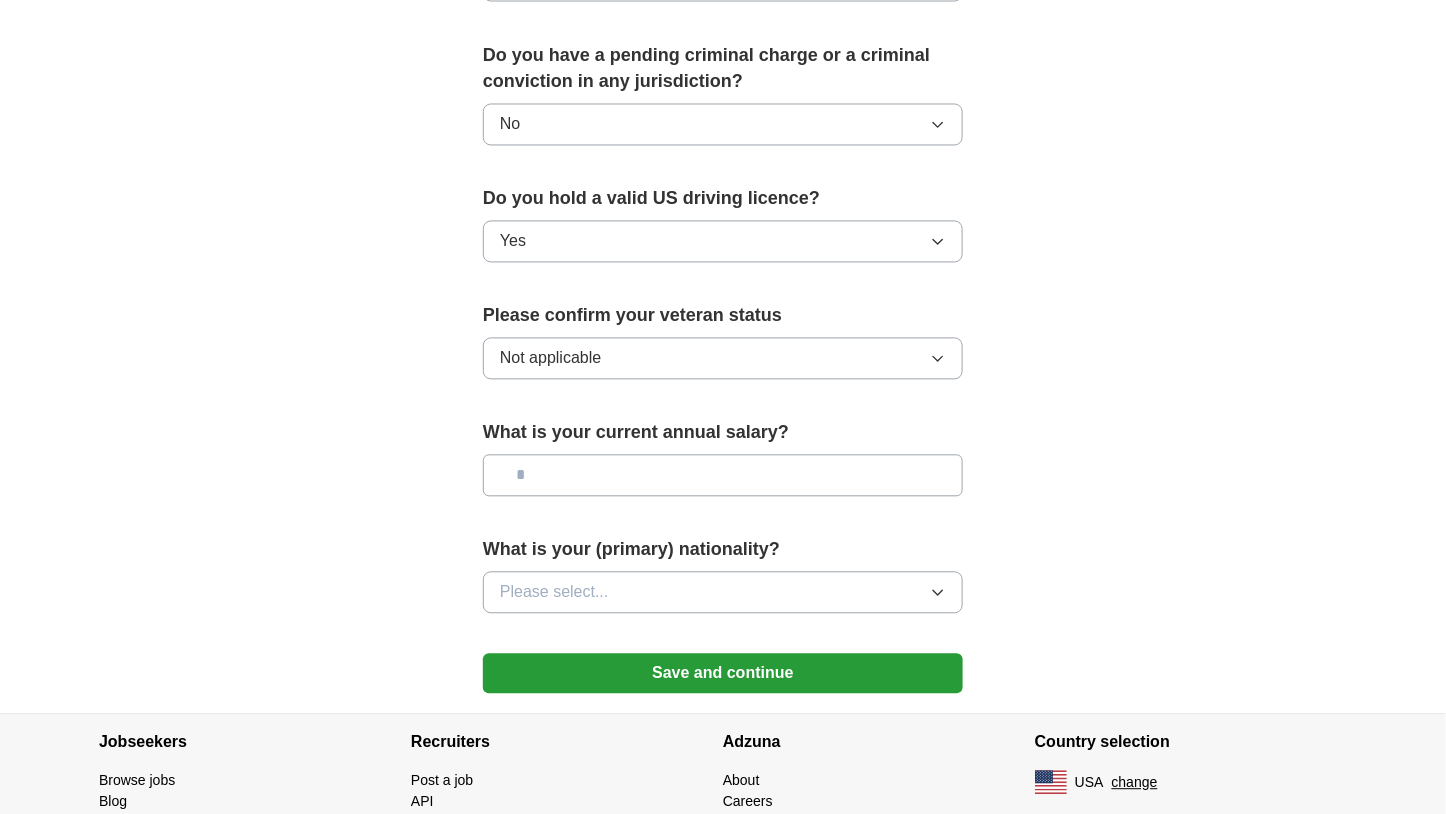 scroll, scrollTop: 1139, scrollLeft: 0, axis: vertical 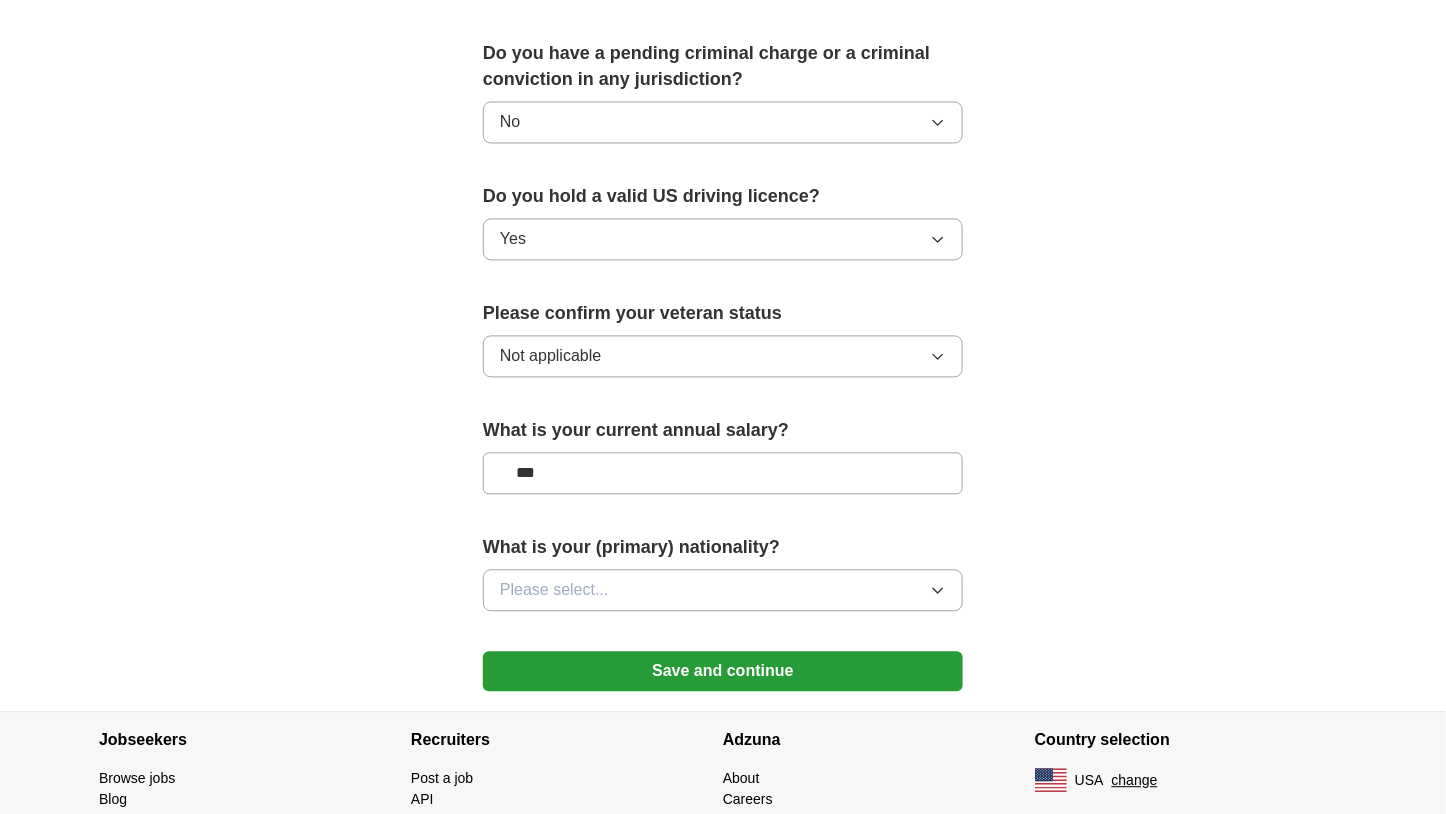 type on "**" 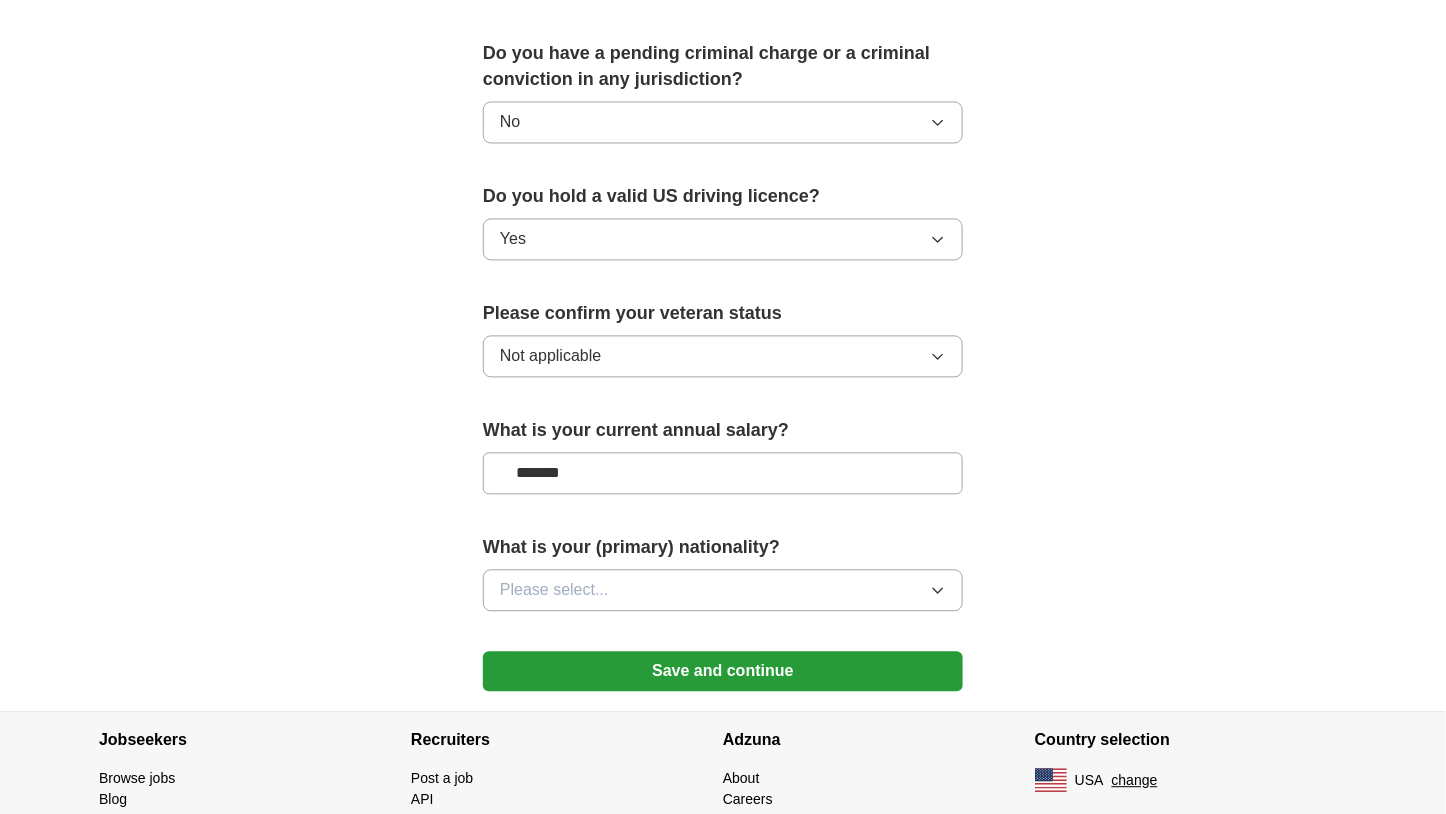 type on "*******" 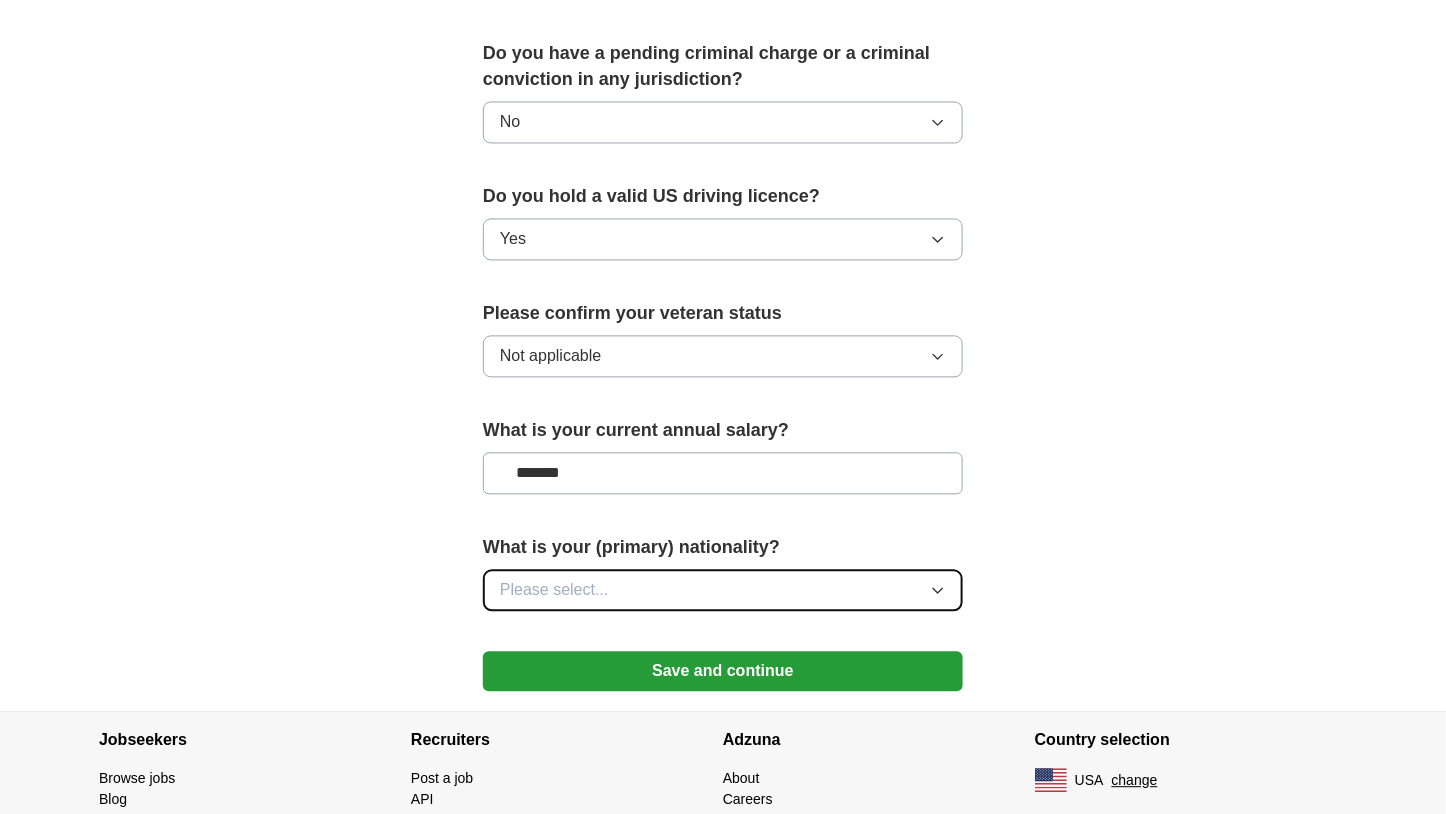click on "Please select..." at bounding box center (723, 591) 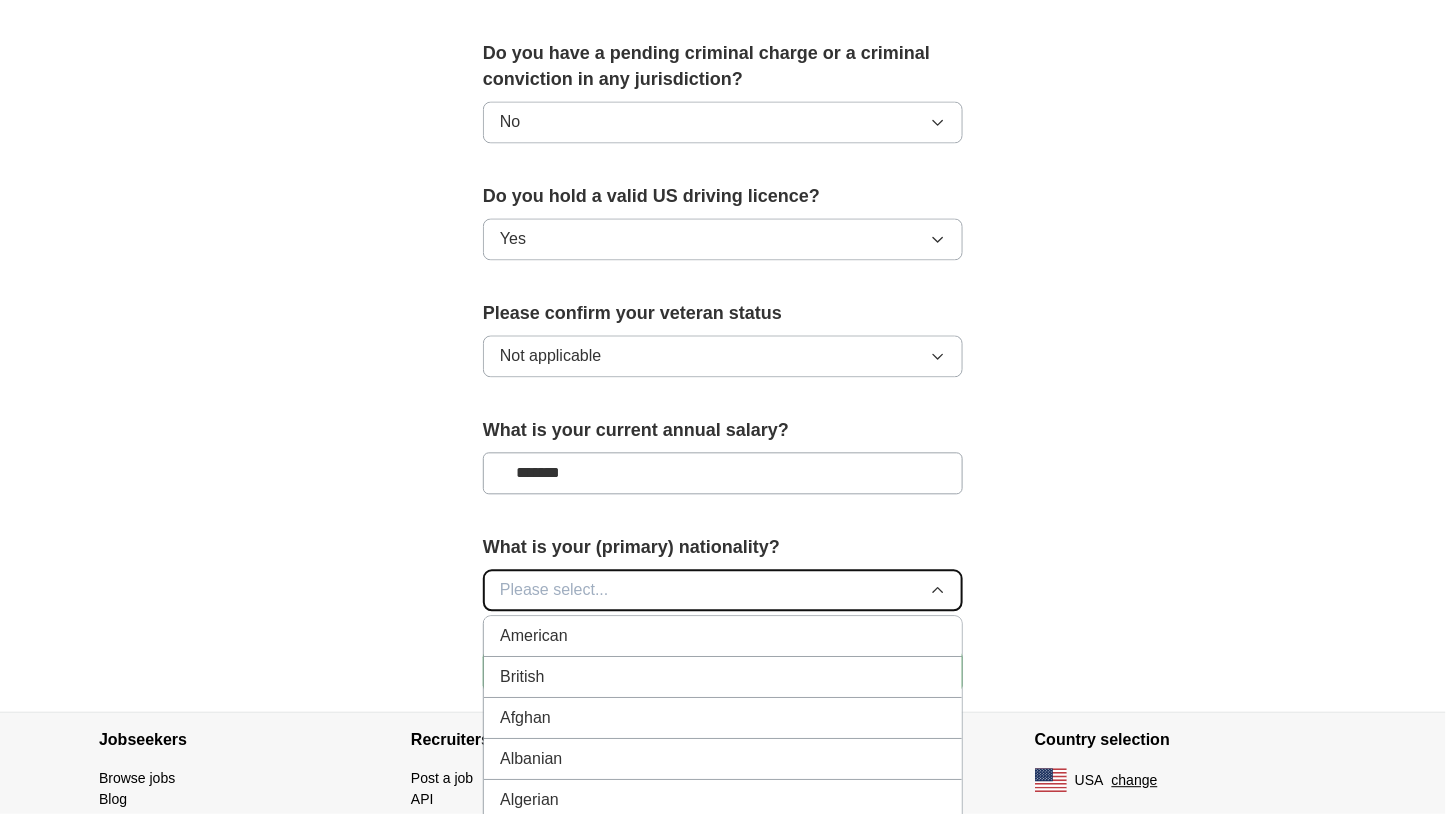 type 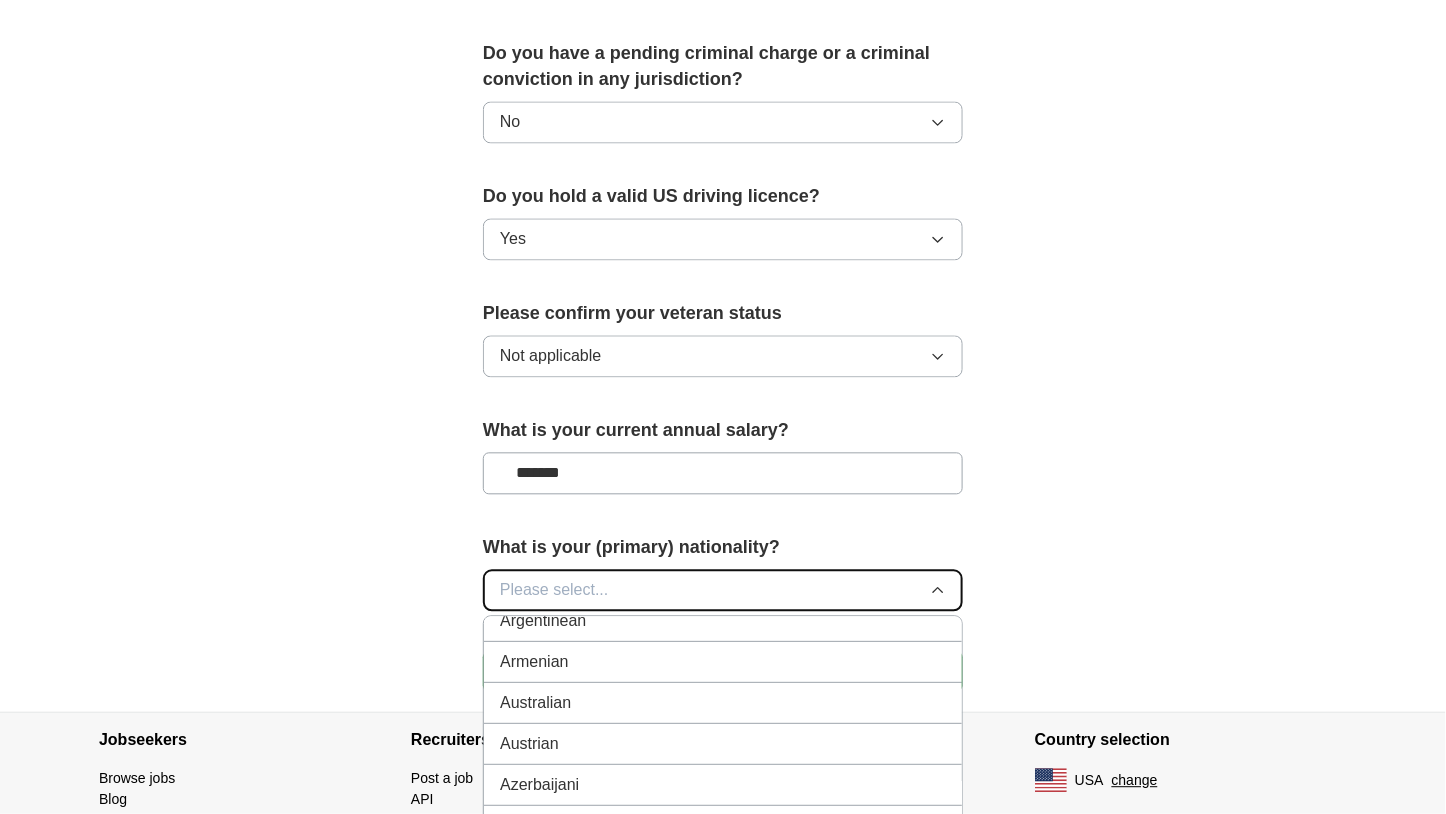 scroll, scrollTop: 0, scrollLeft: 0, axis: both 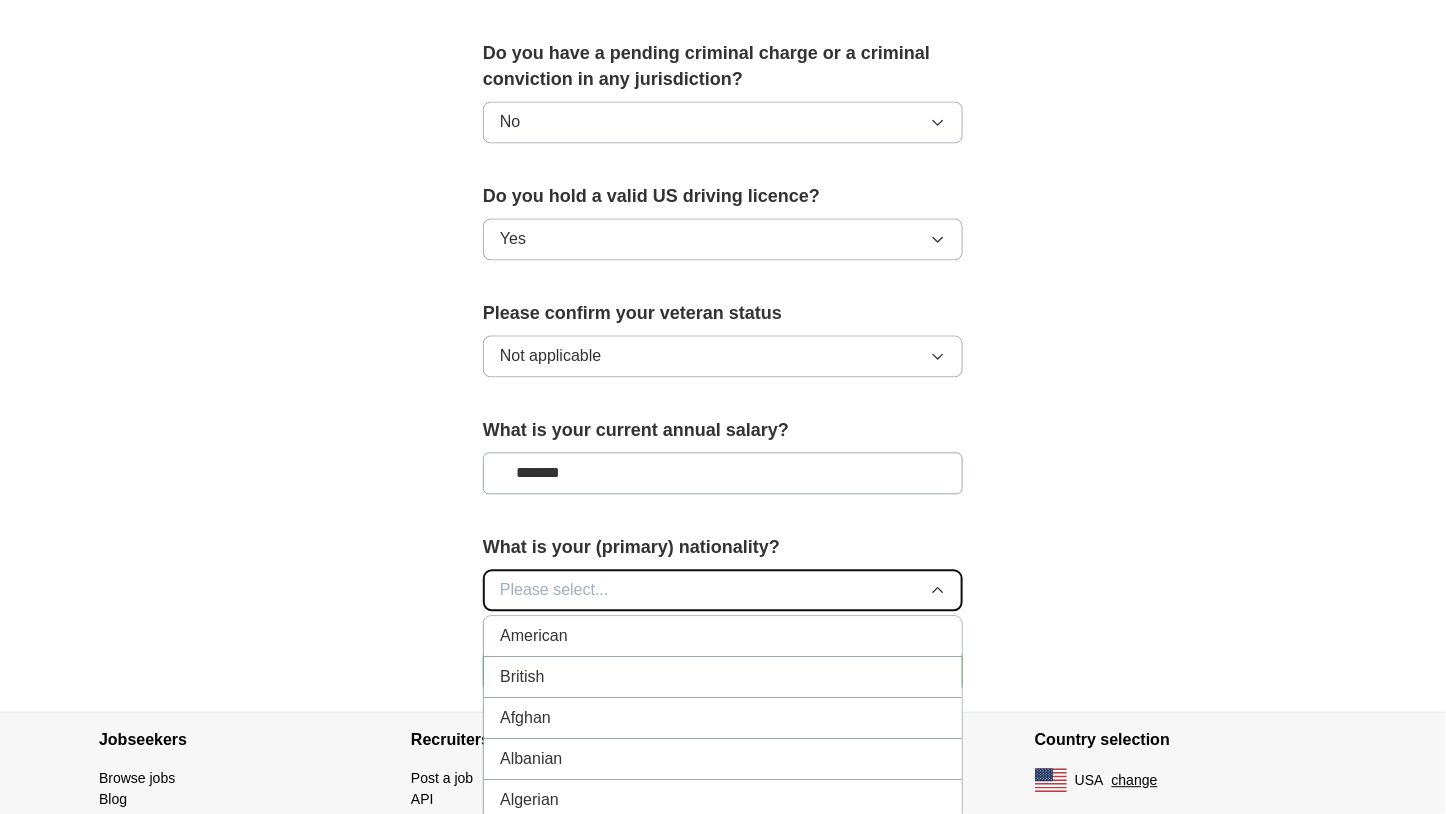 click on "Please select..." at bounding box center (723, 591) 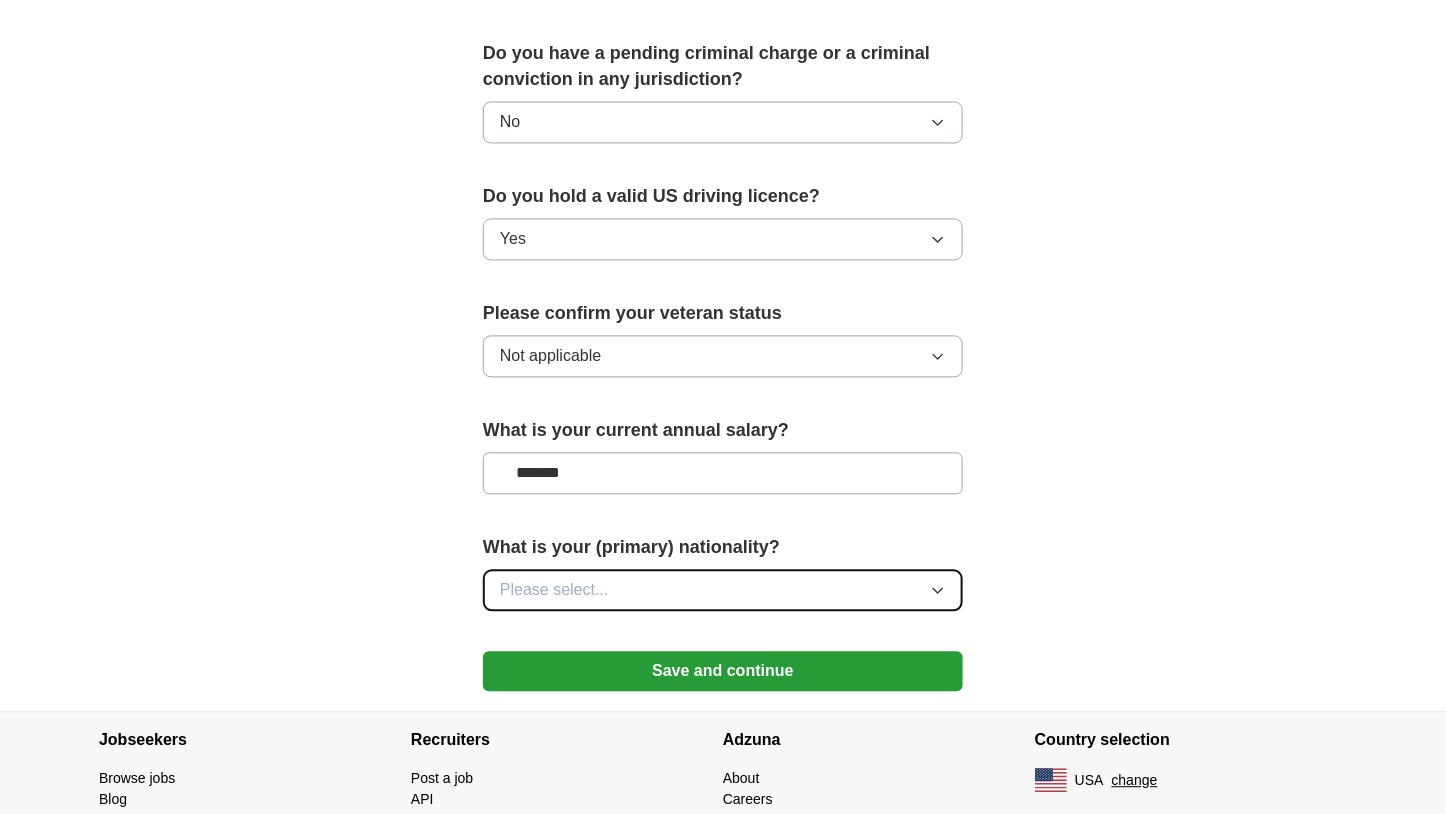 scroll, scrollTop: 1229, scrollLeft: 0, axis: vertical 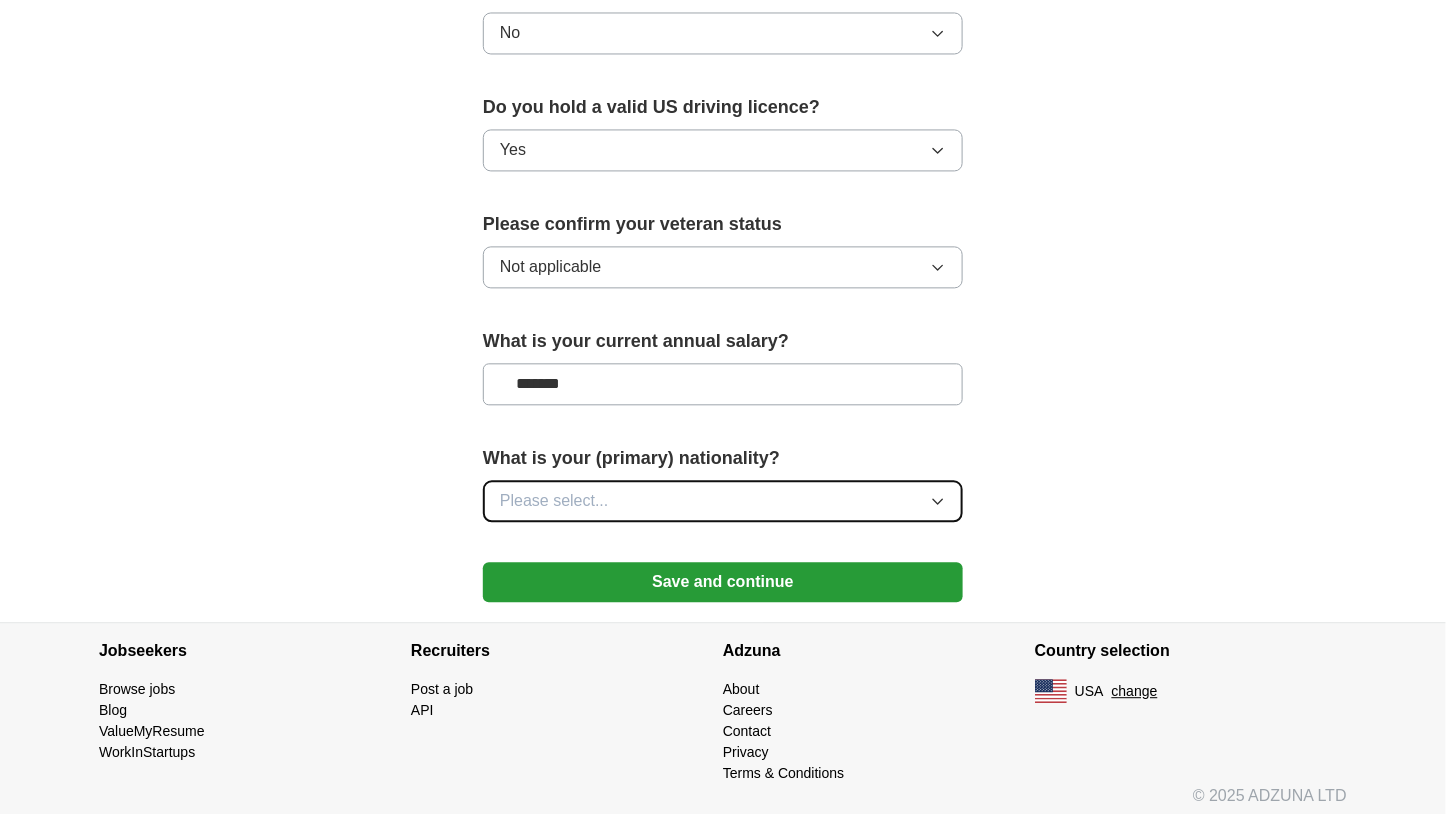 click on "Please select..." at bounding box center (723, 501) 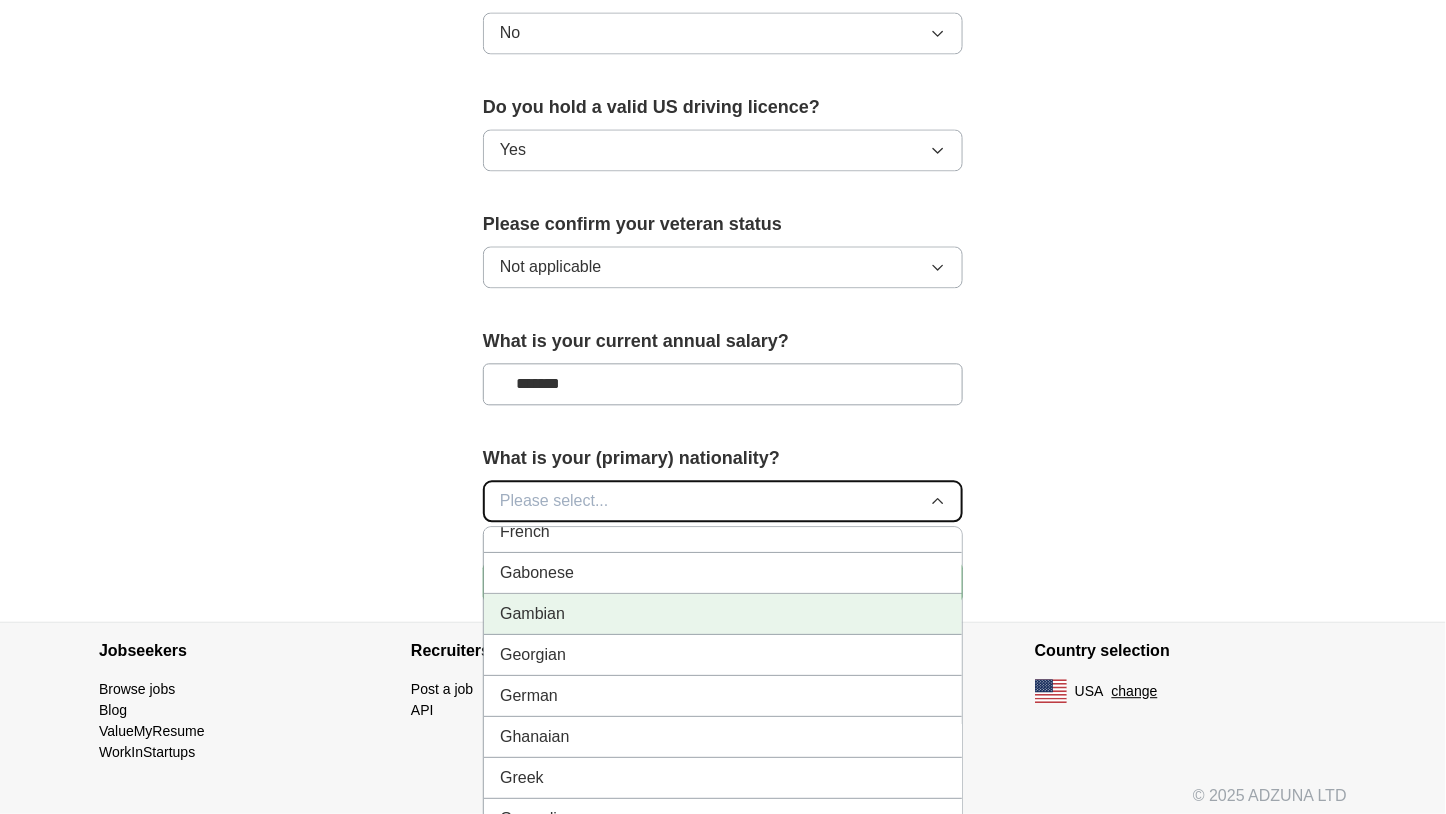 scroll, scrollTop: 2605, scrollLeft: 0, axis: vertical 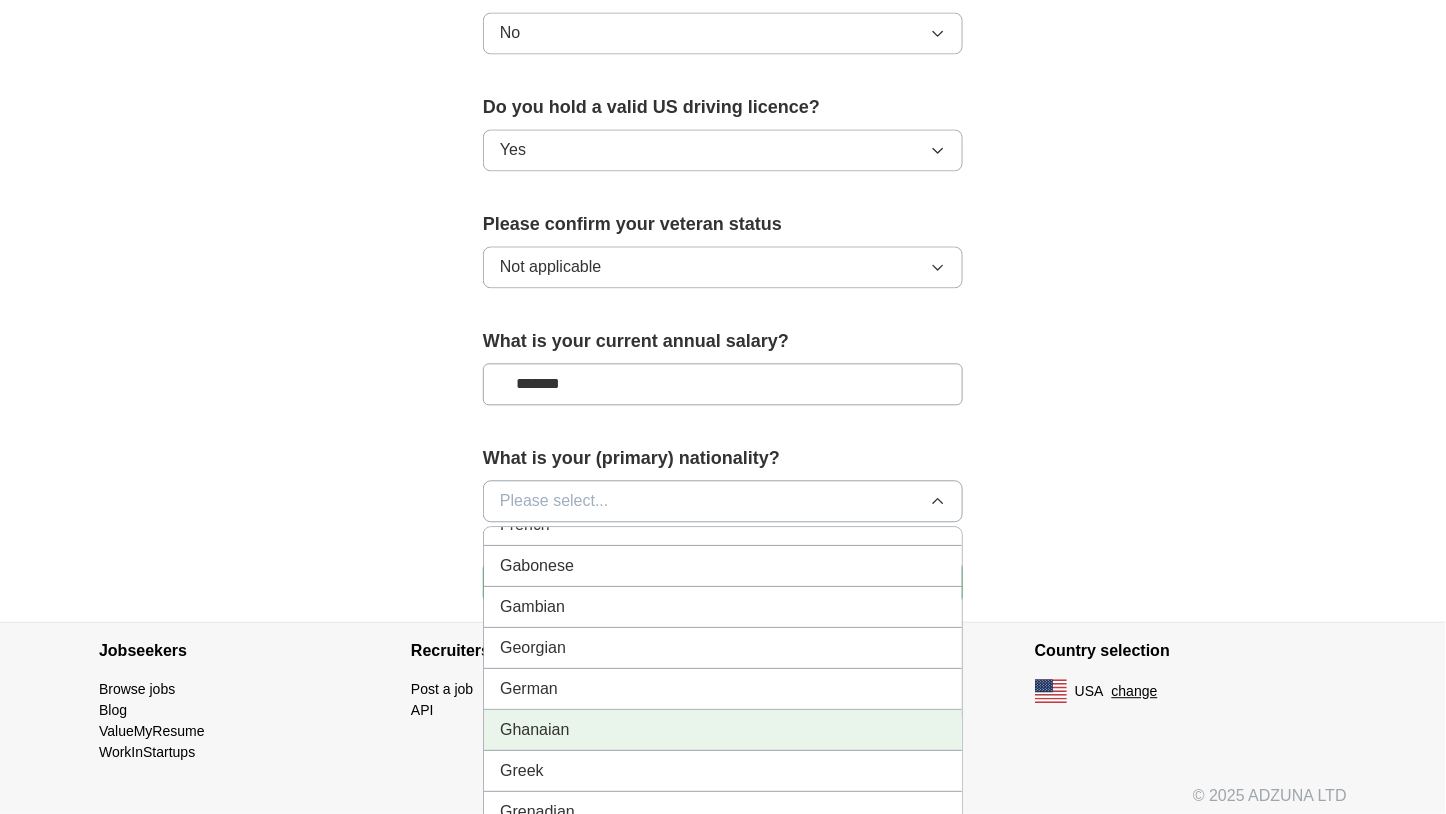 click on "Ghanaian" at bounding box center (534, 730) 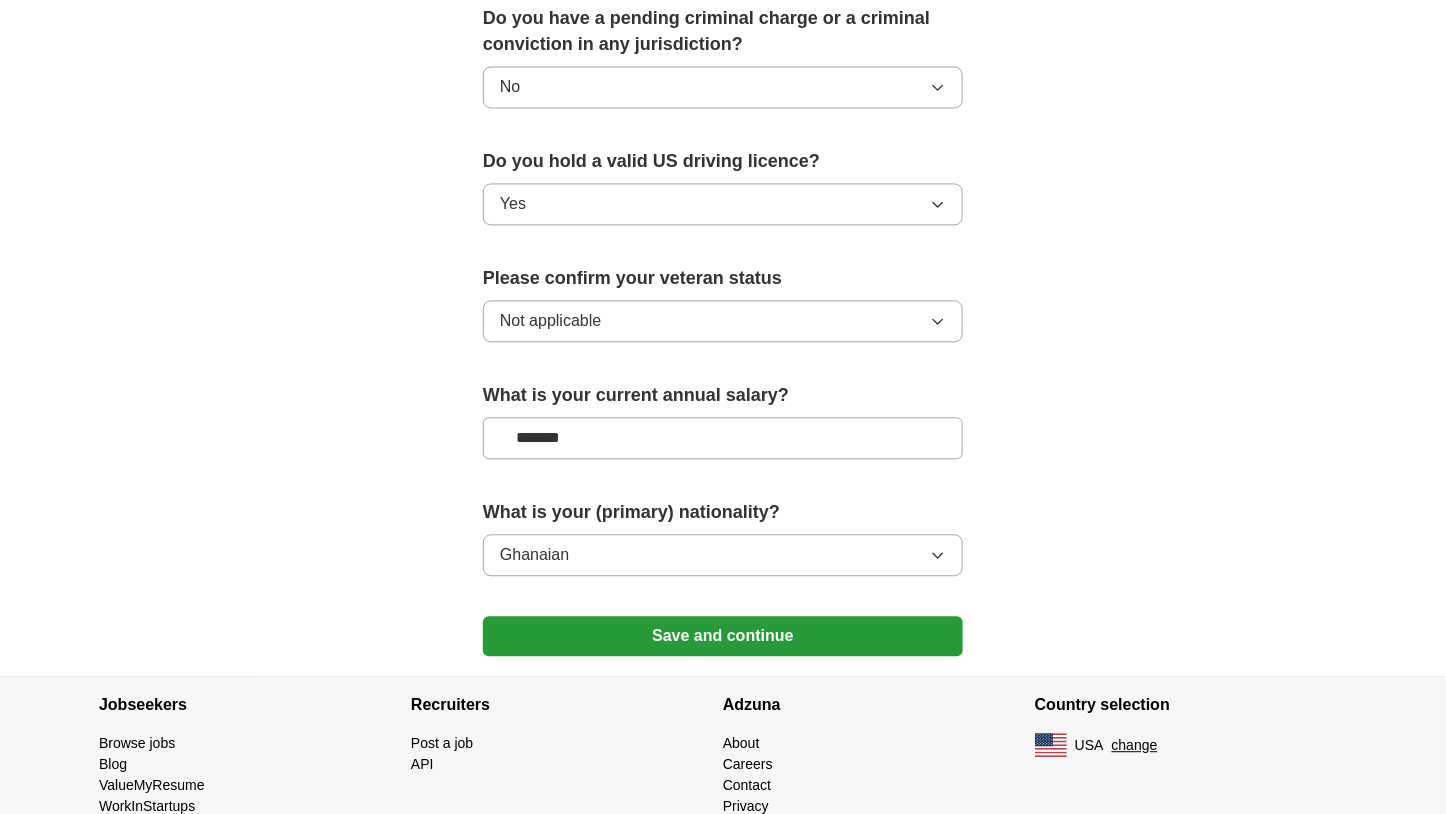 scroll, scrollTop: 1229, scrollLeft: 0, axis: vertical 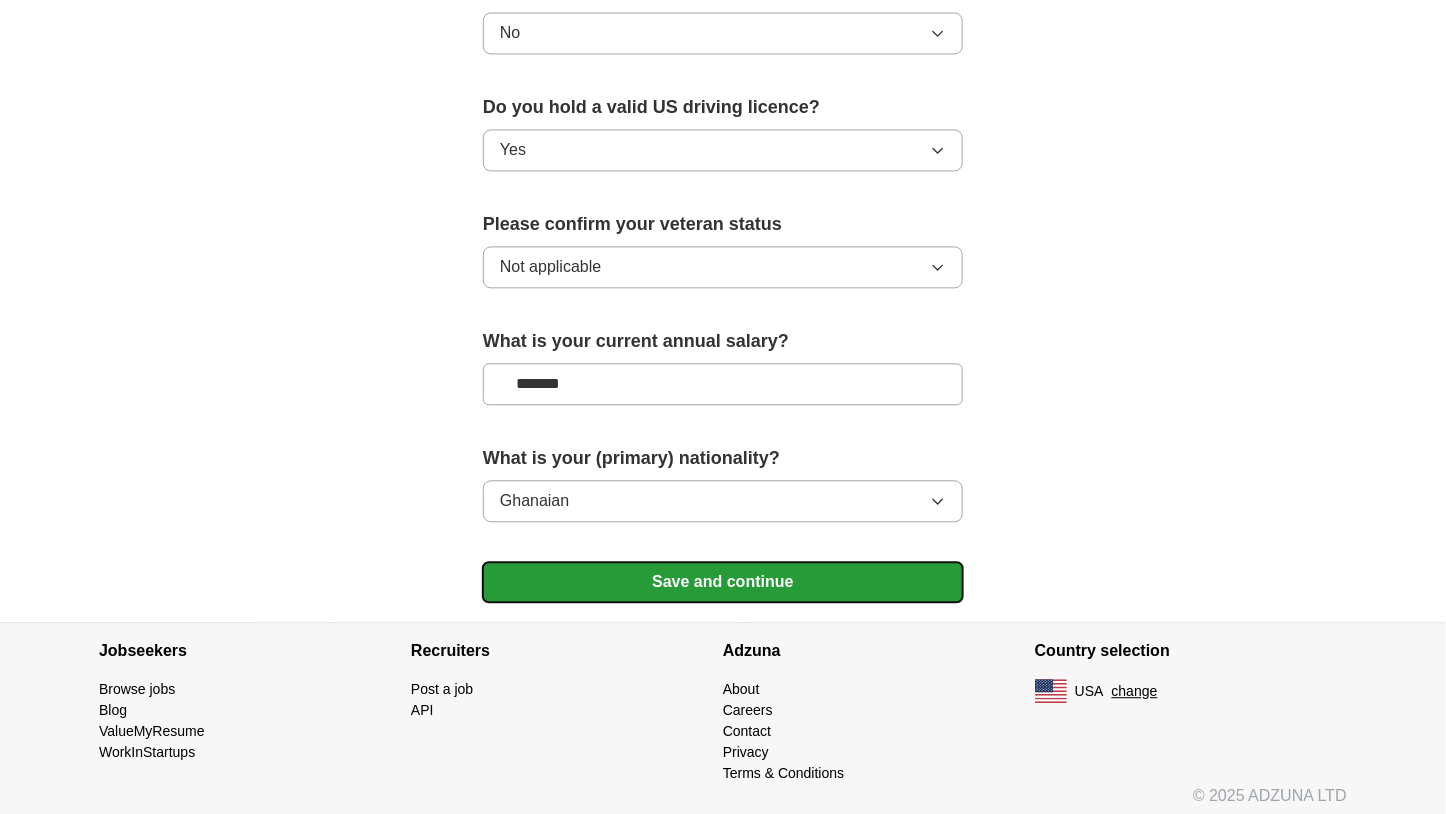 click on "Save and continue" at bounding box center (723, 582) 